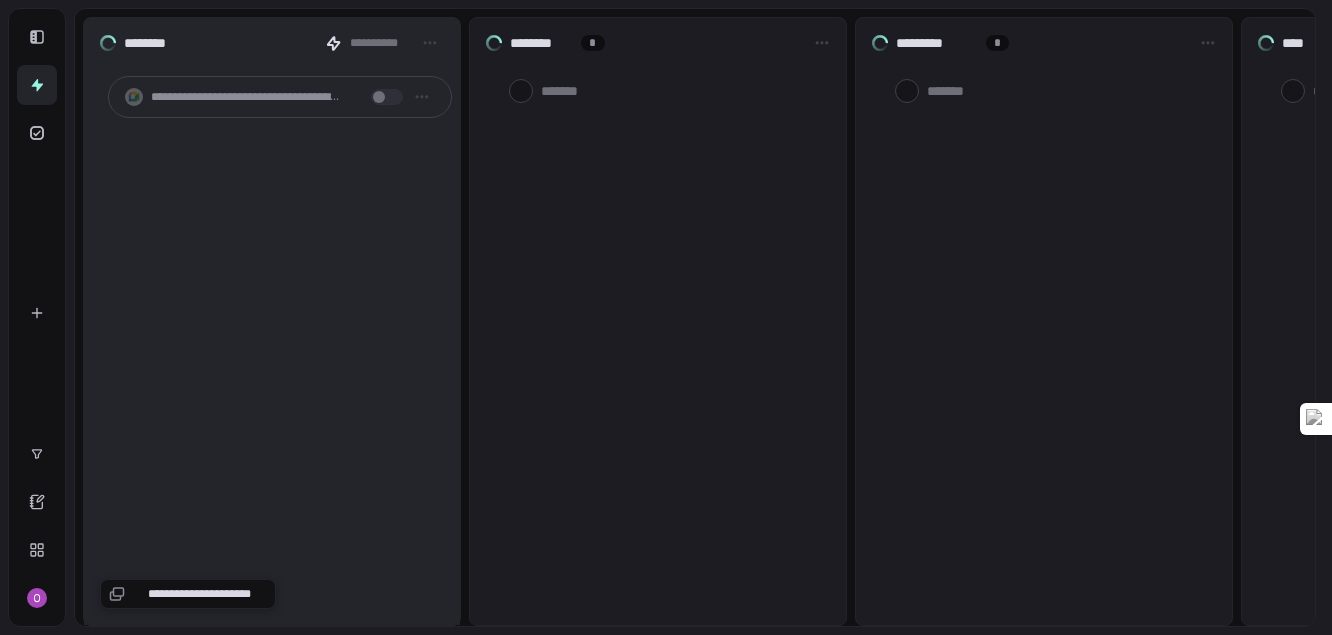 scroll, scrollTop: 0, scrollLeft: 0, axis: both 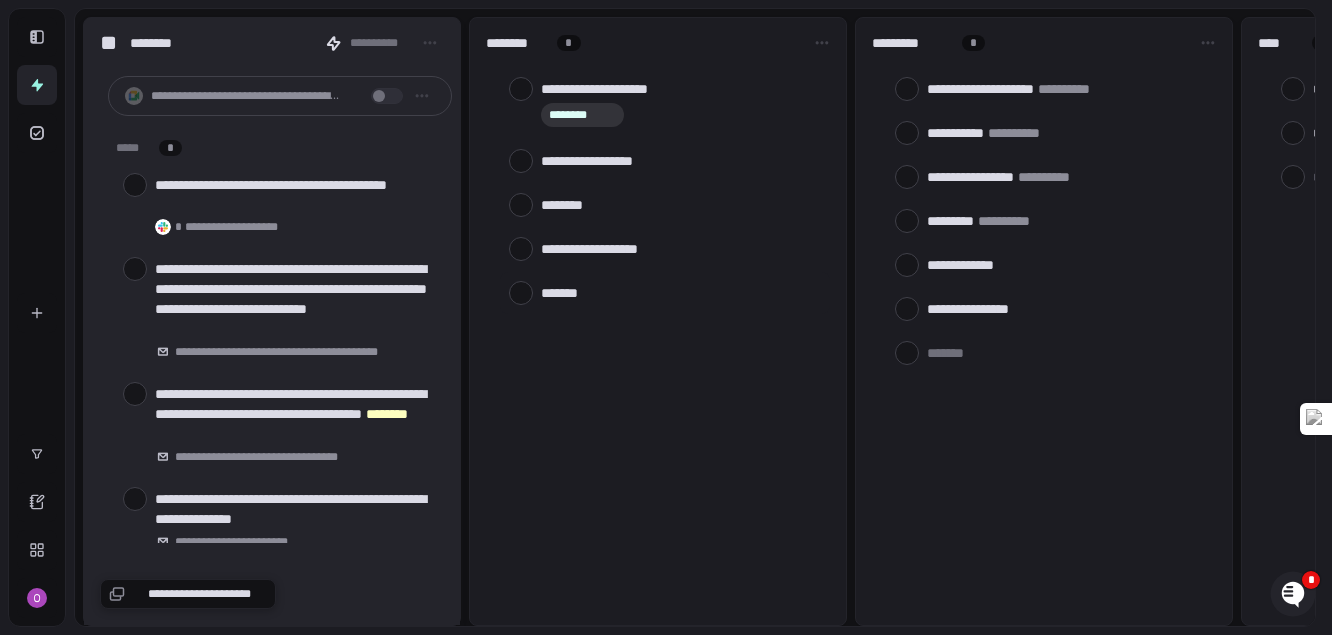 click at bounding box center (681, 292) 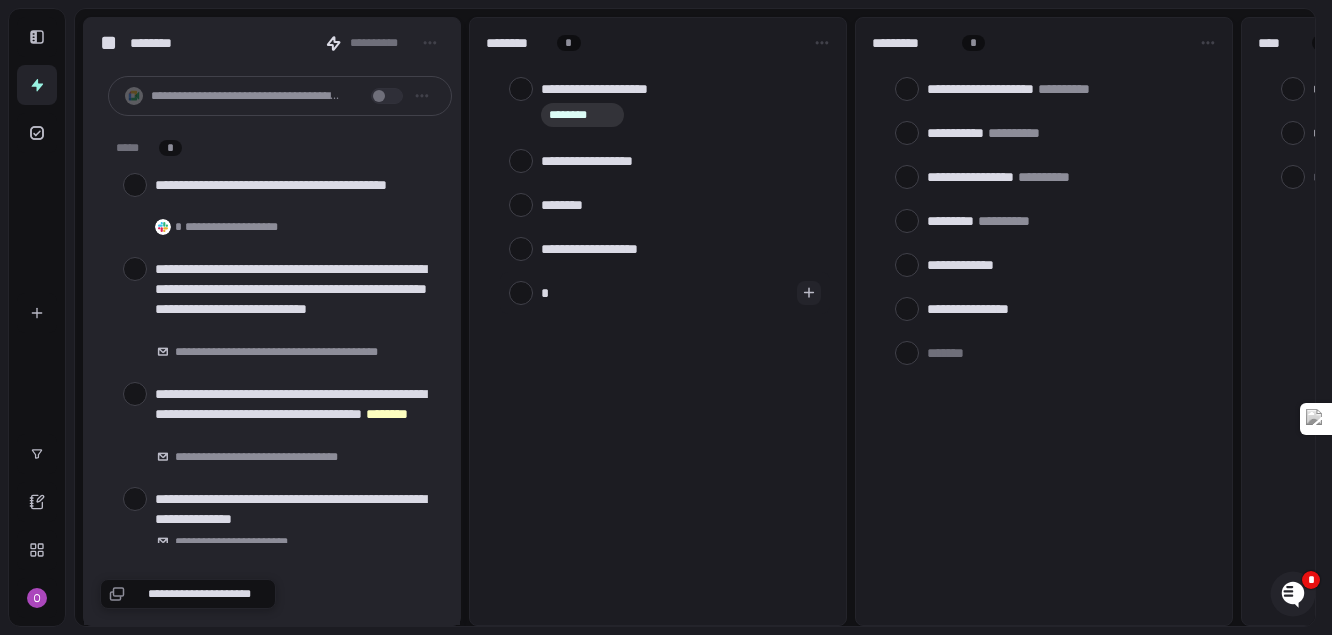 type on "**" 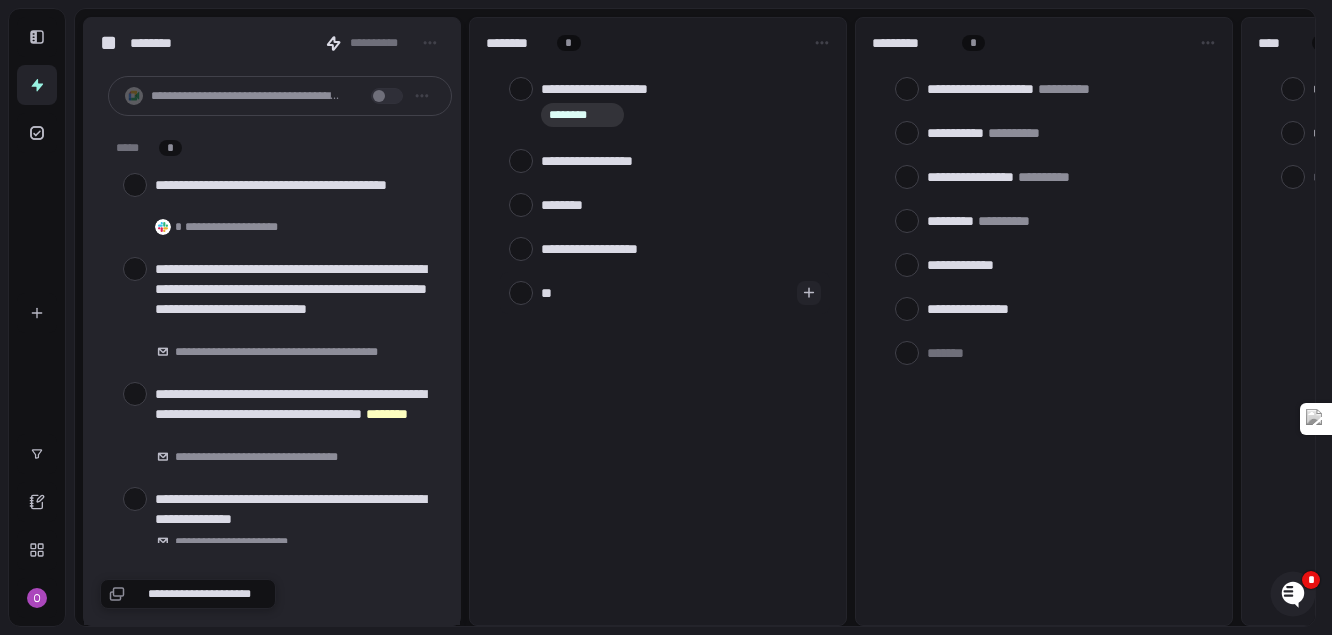 type on "***" 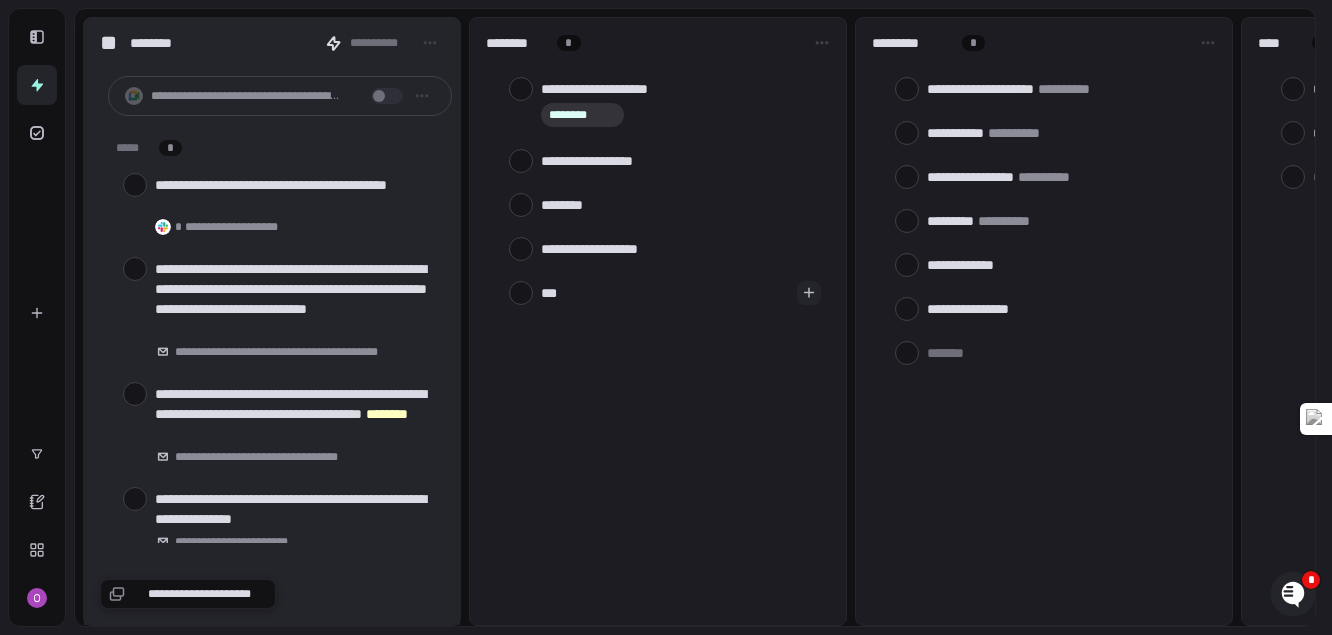 type on "****" 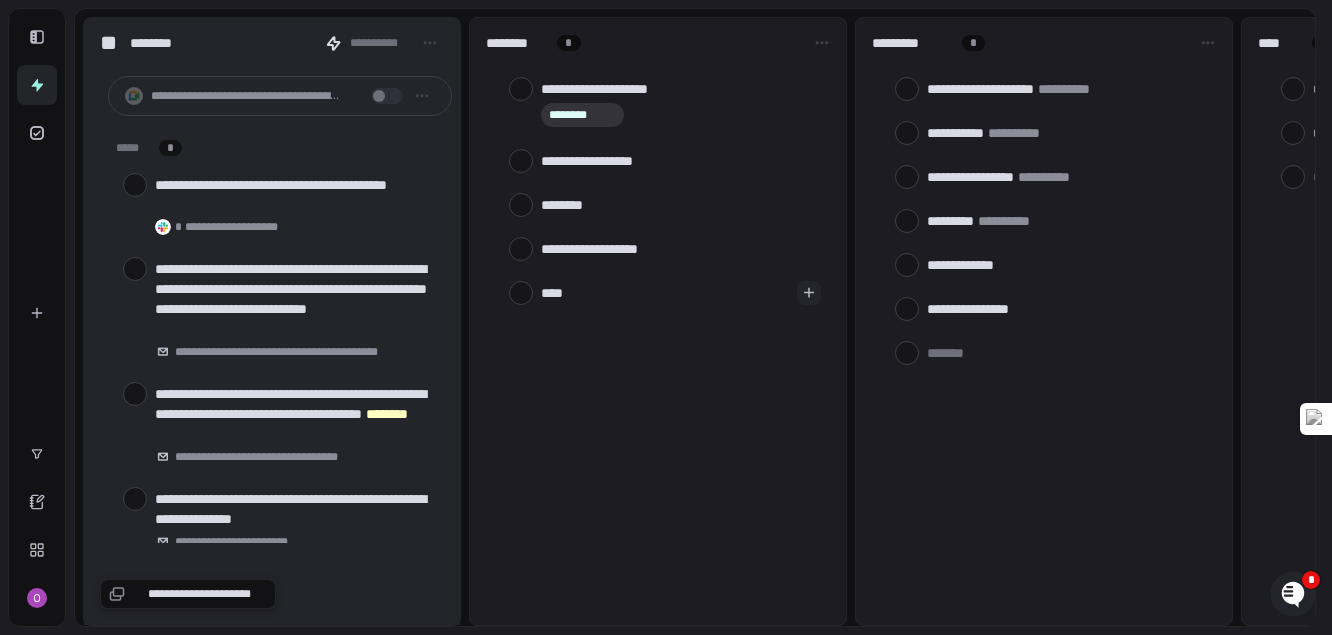 type on "****" 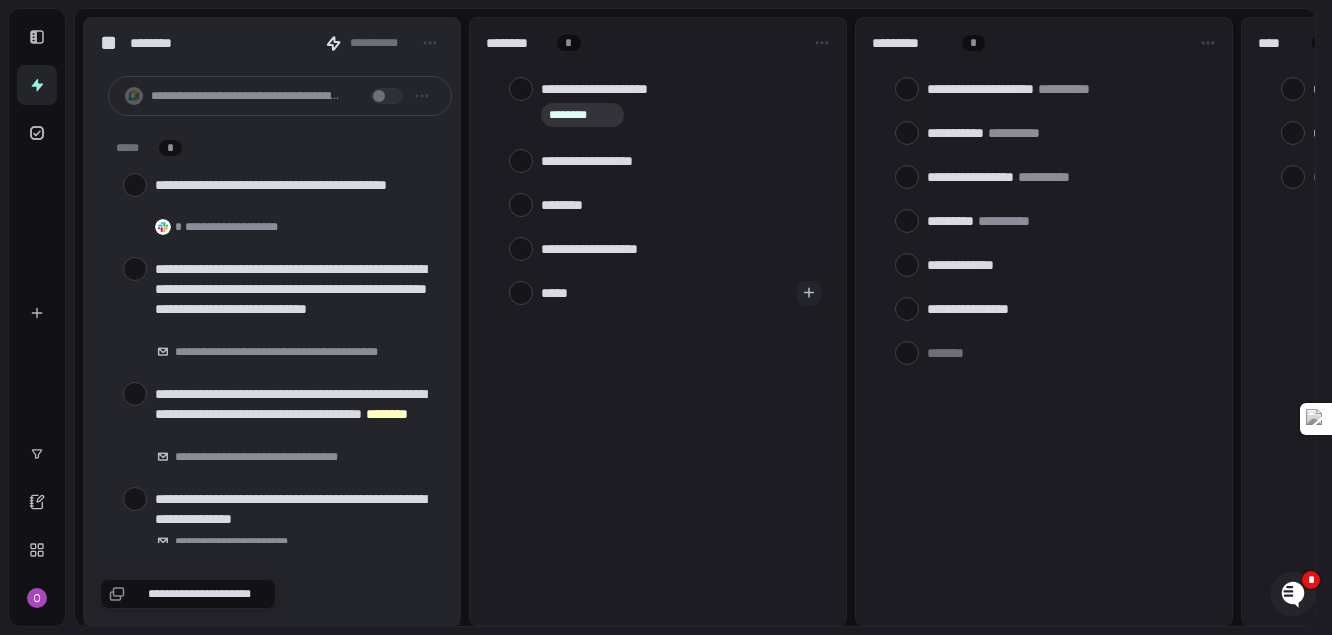 type on "******" 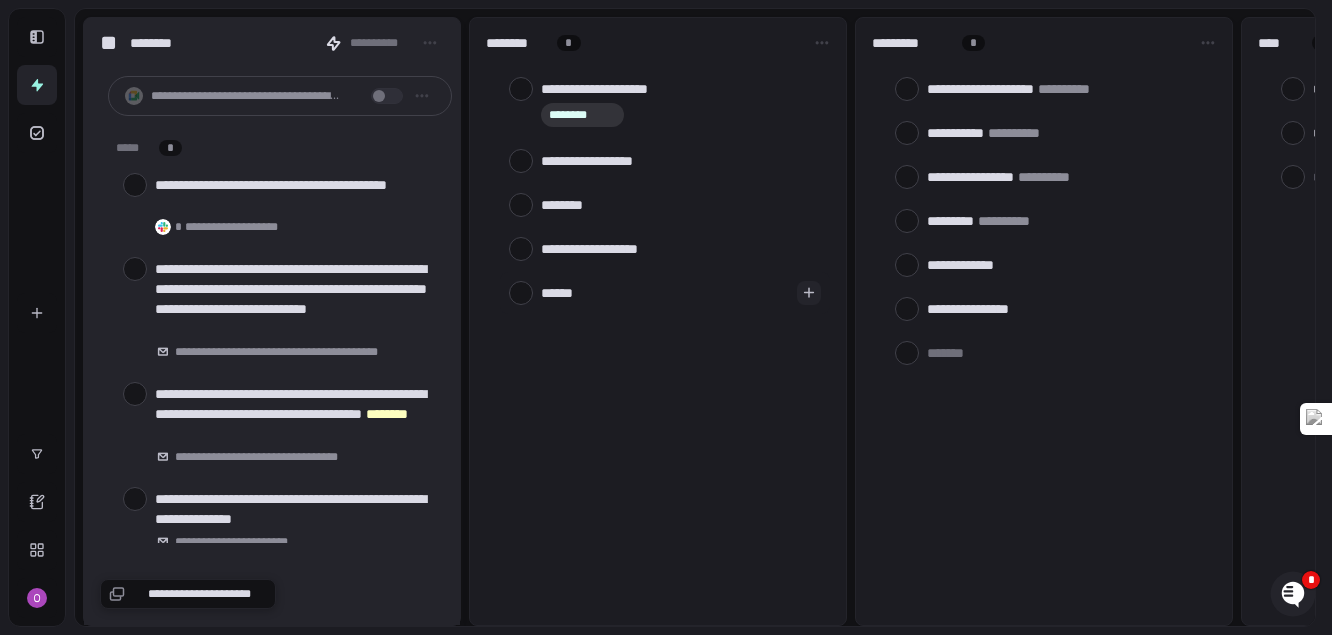 type on "*******" 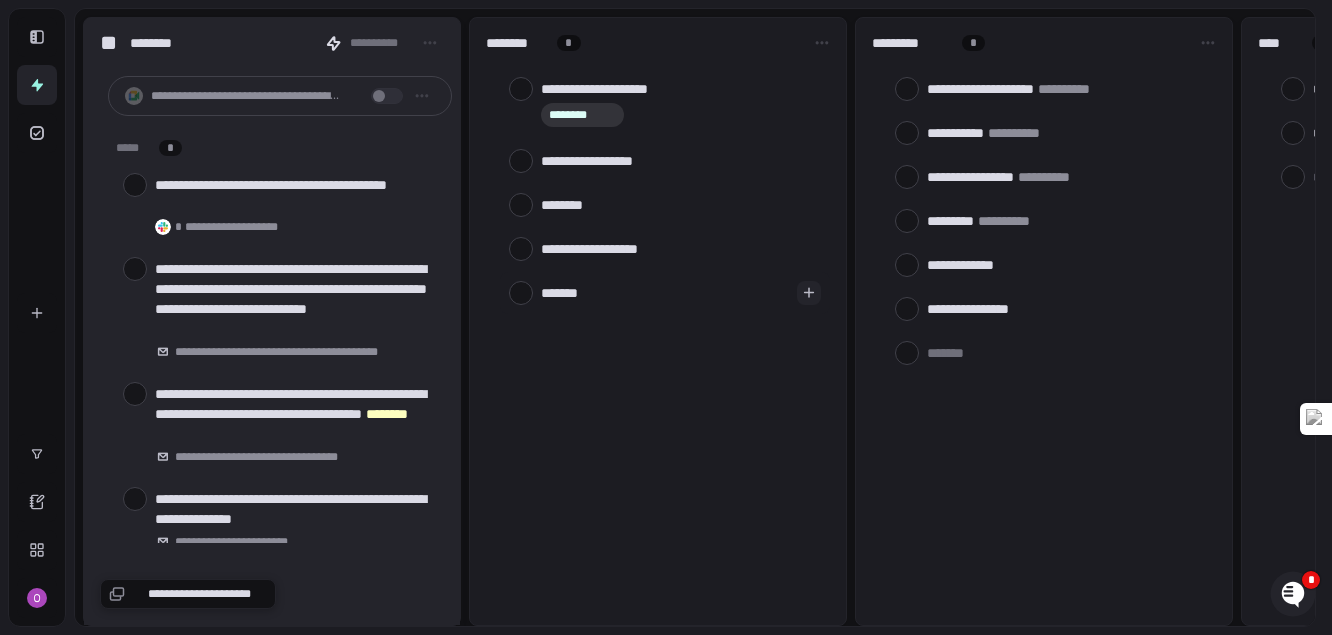 type on "********" 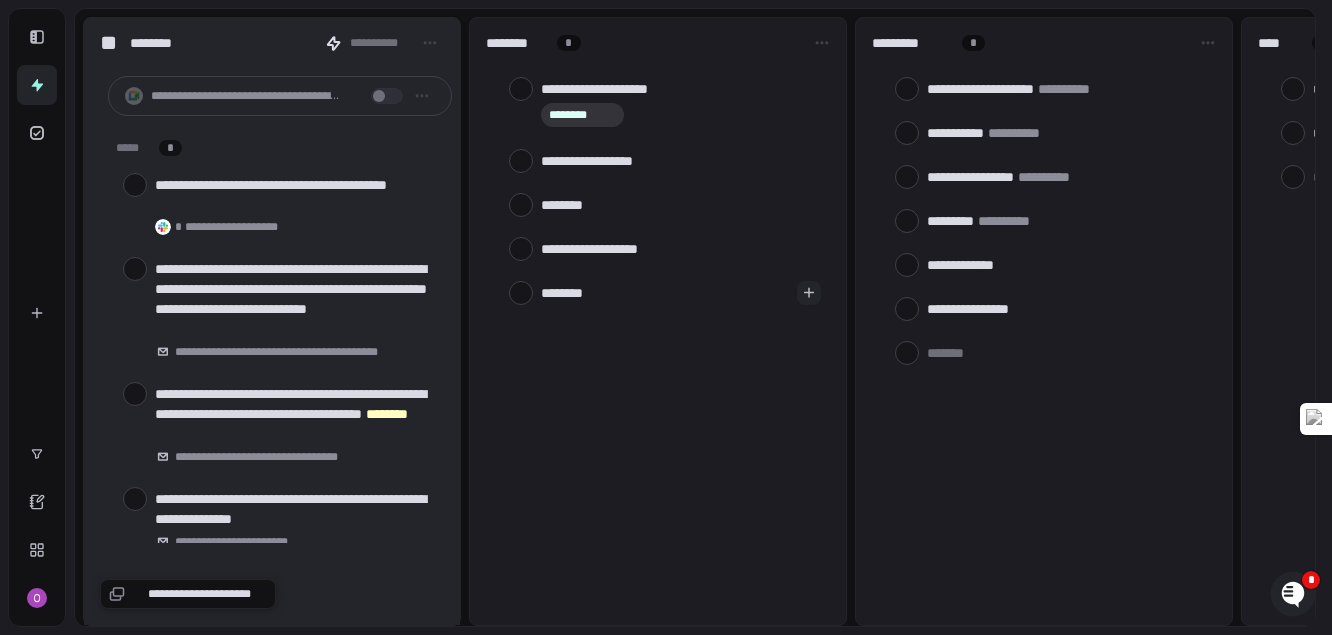 type 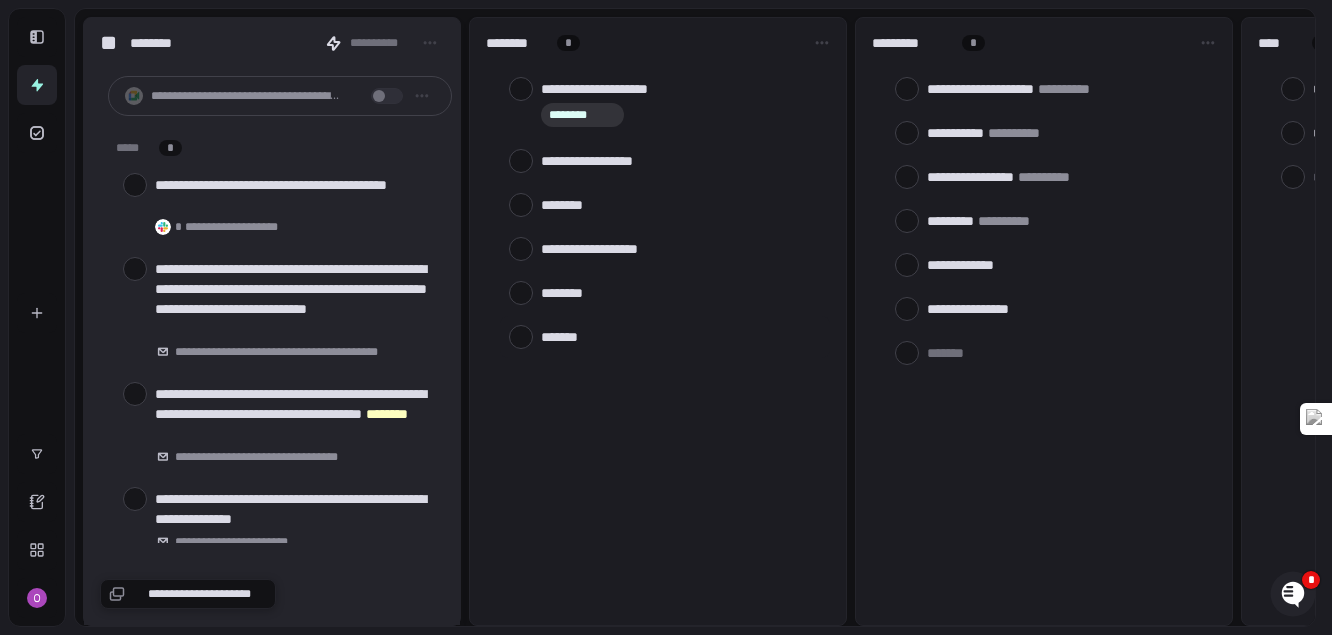 type on "*" 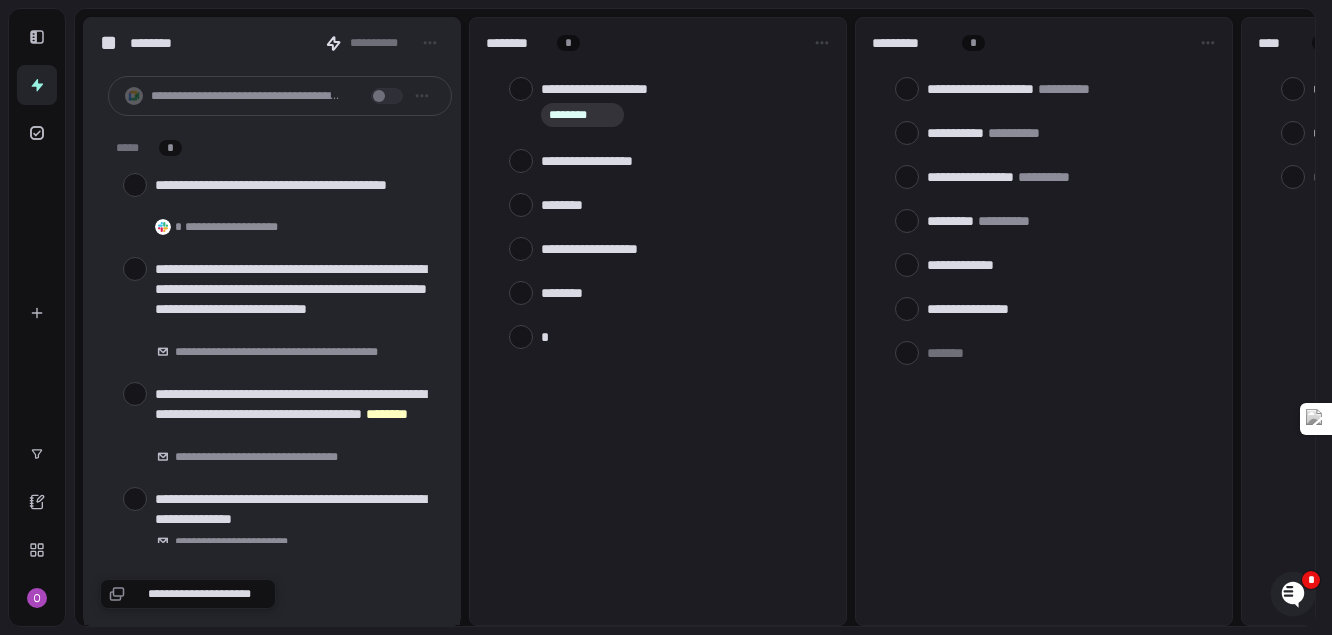 type on "**" 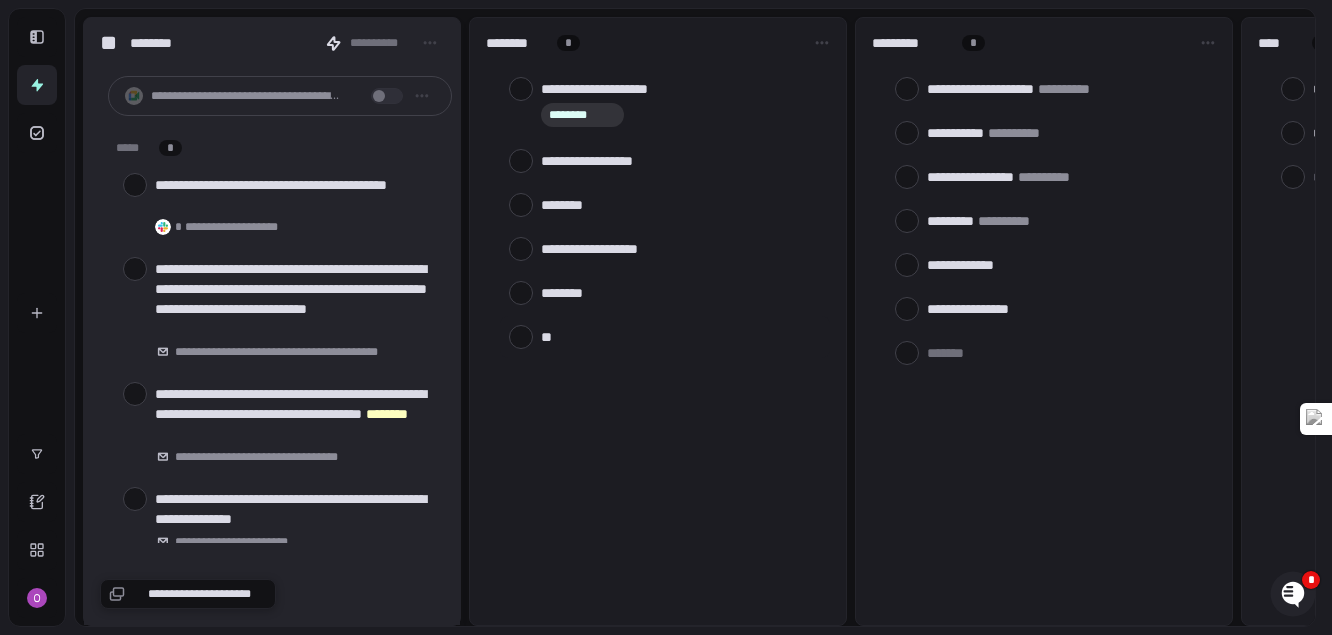 type on "*" 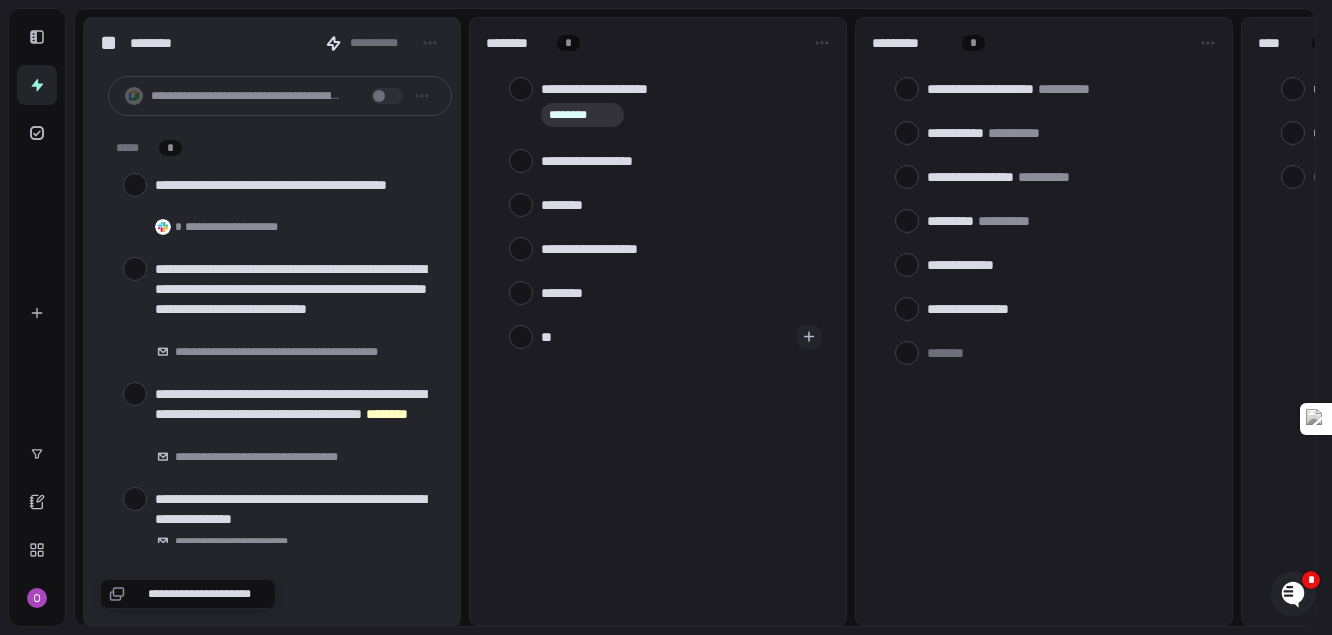 type on "***" 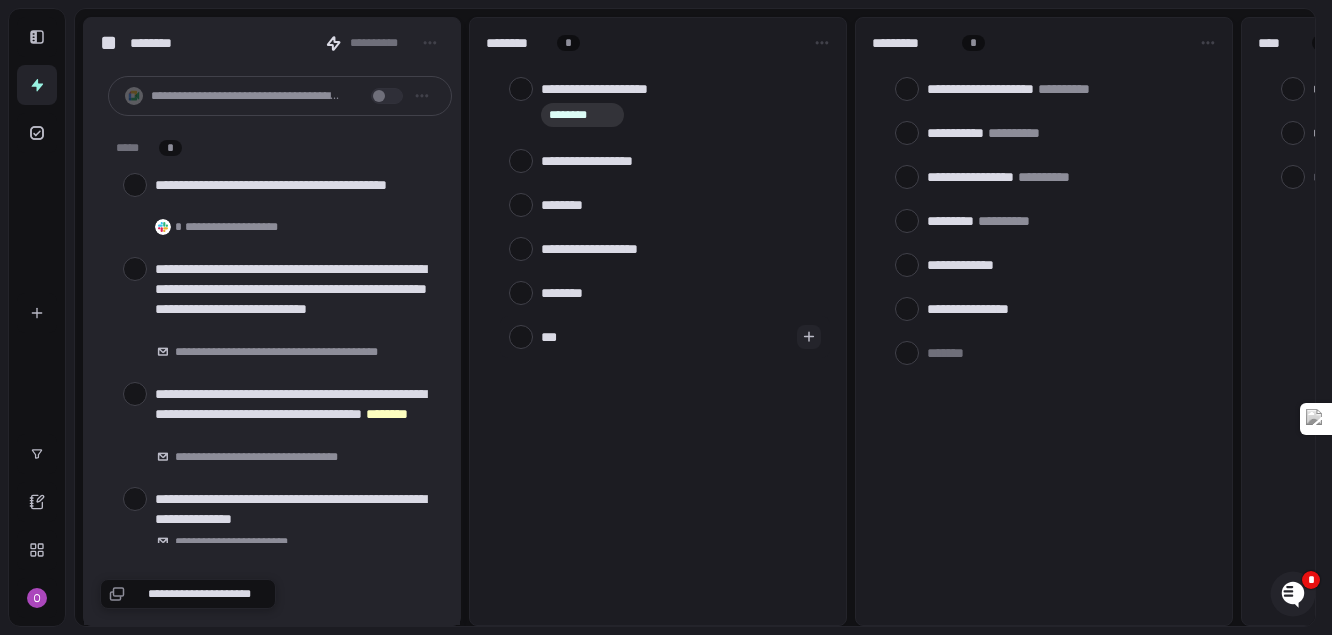 type on "****" 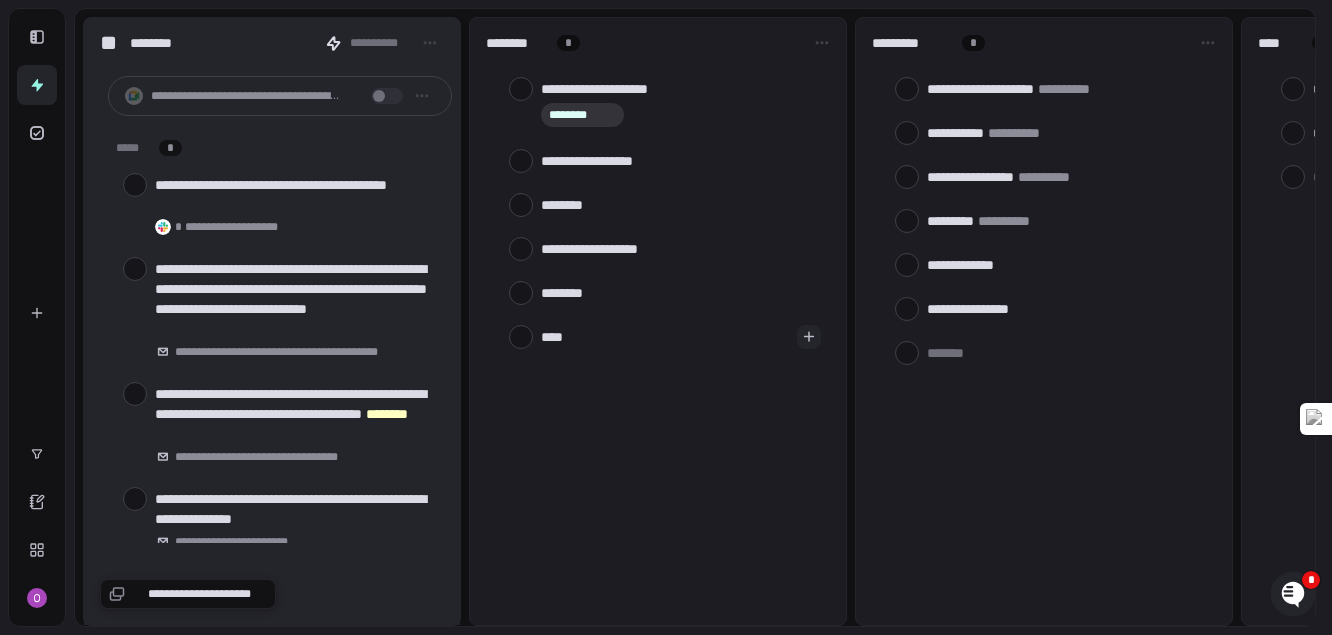 type on "*****" 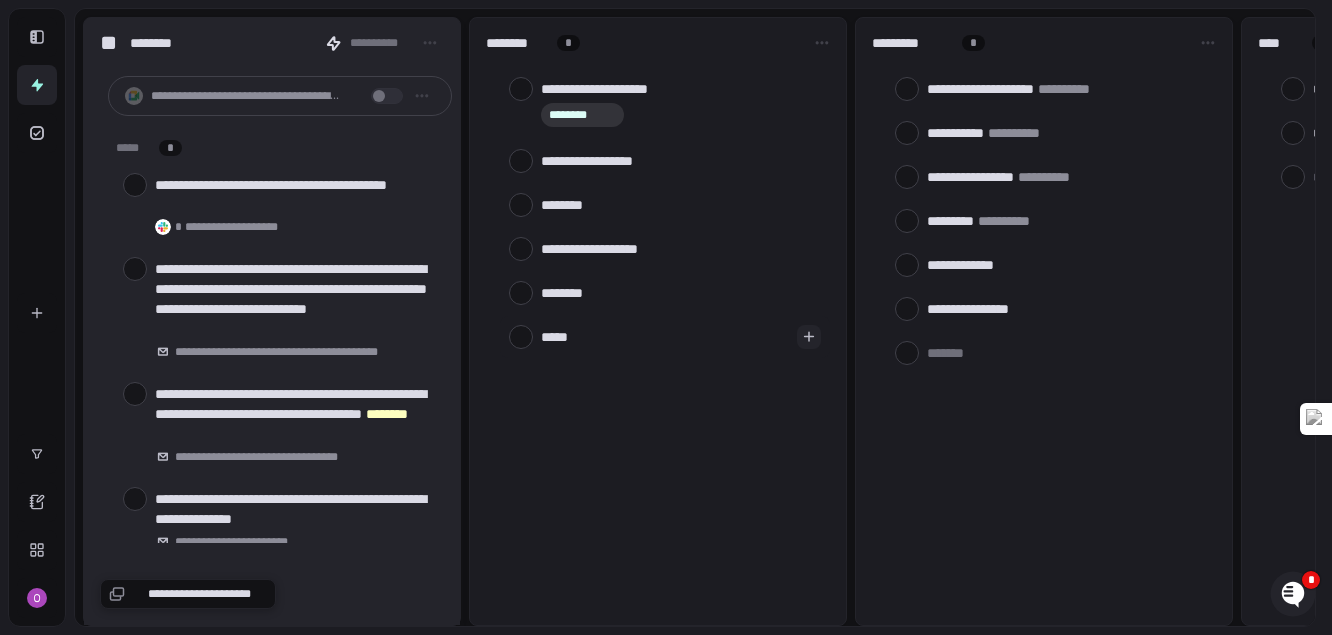 type on "*****" 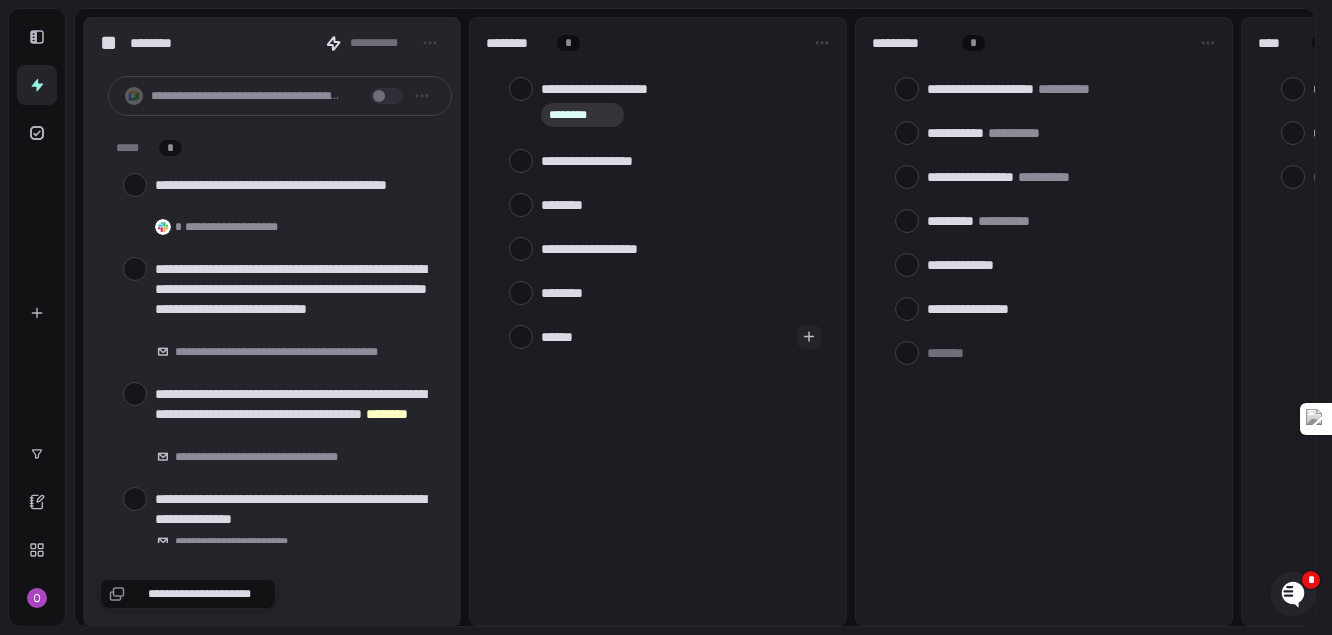 type on "*******" 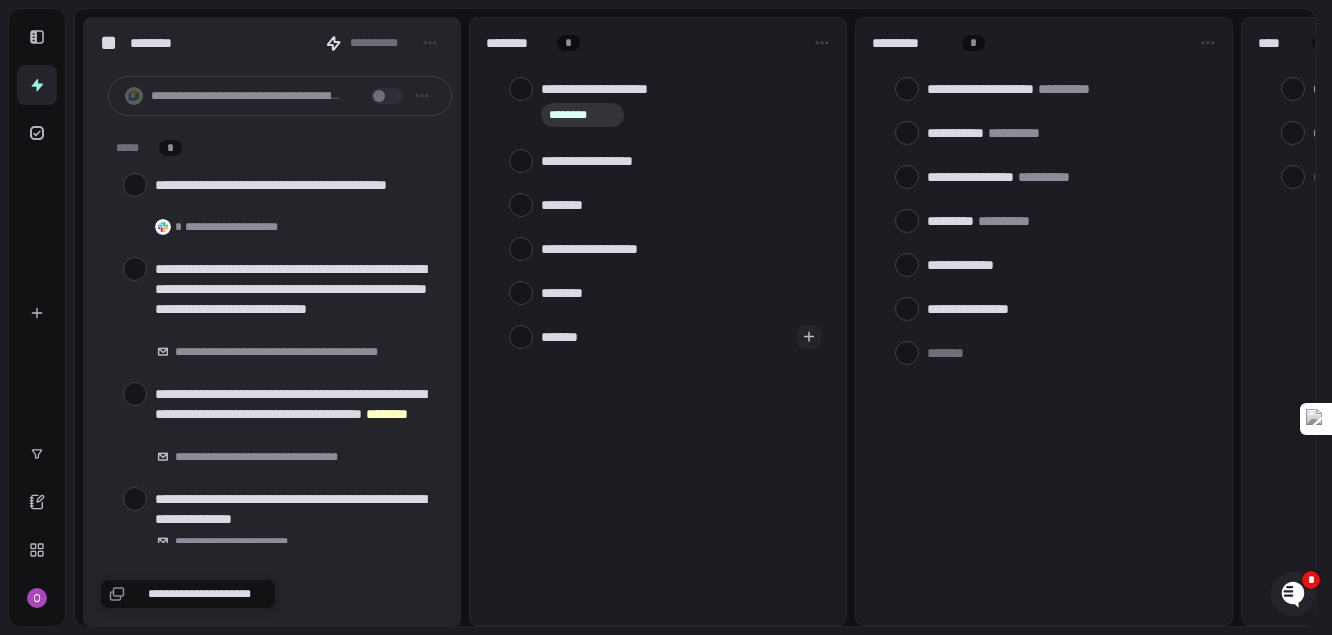 type on "********" 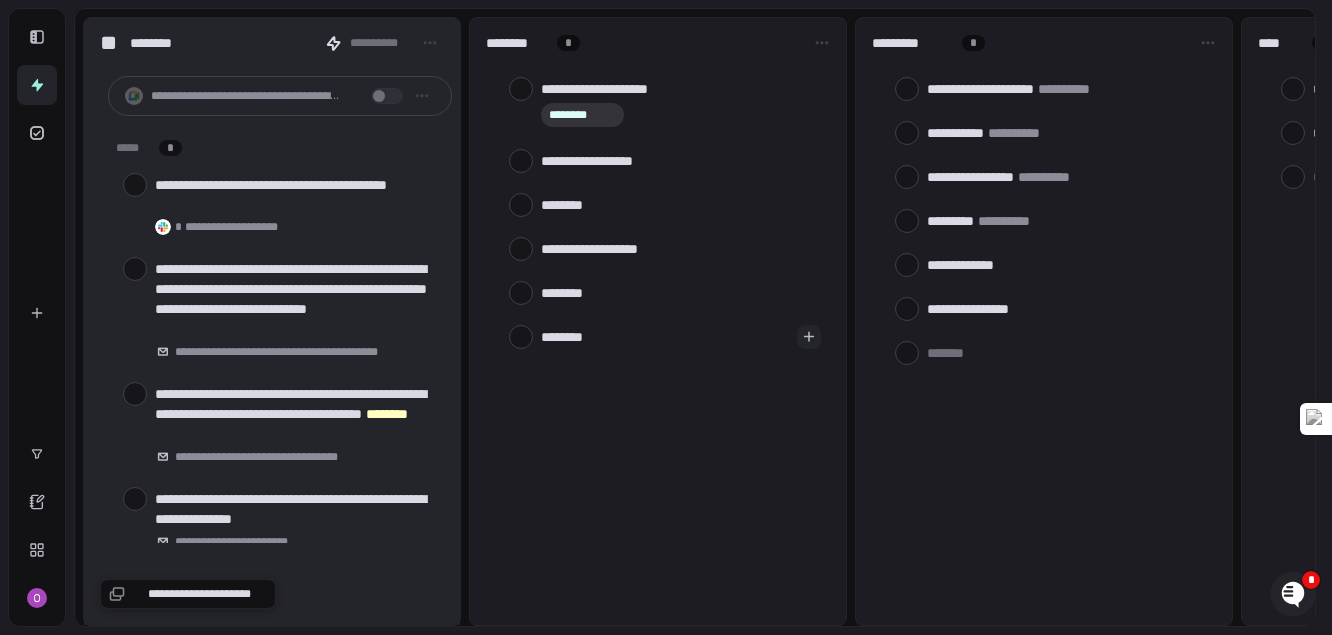 type on "*********" 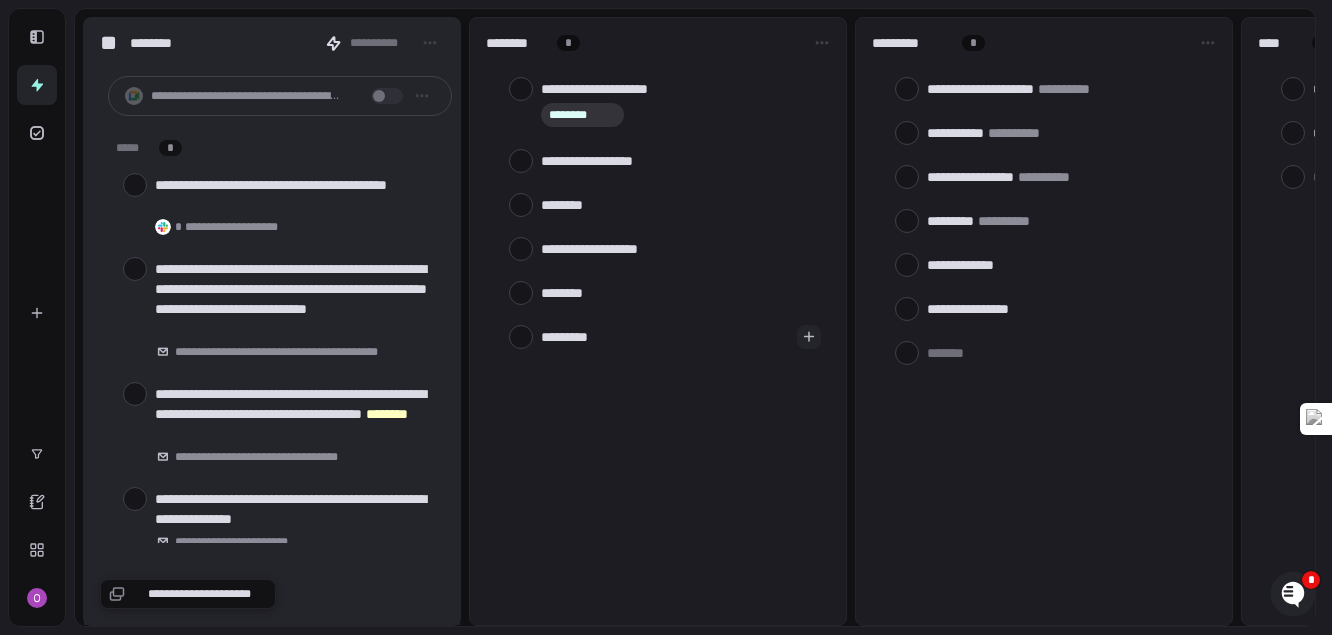 type 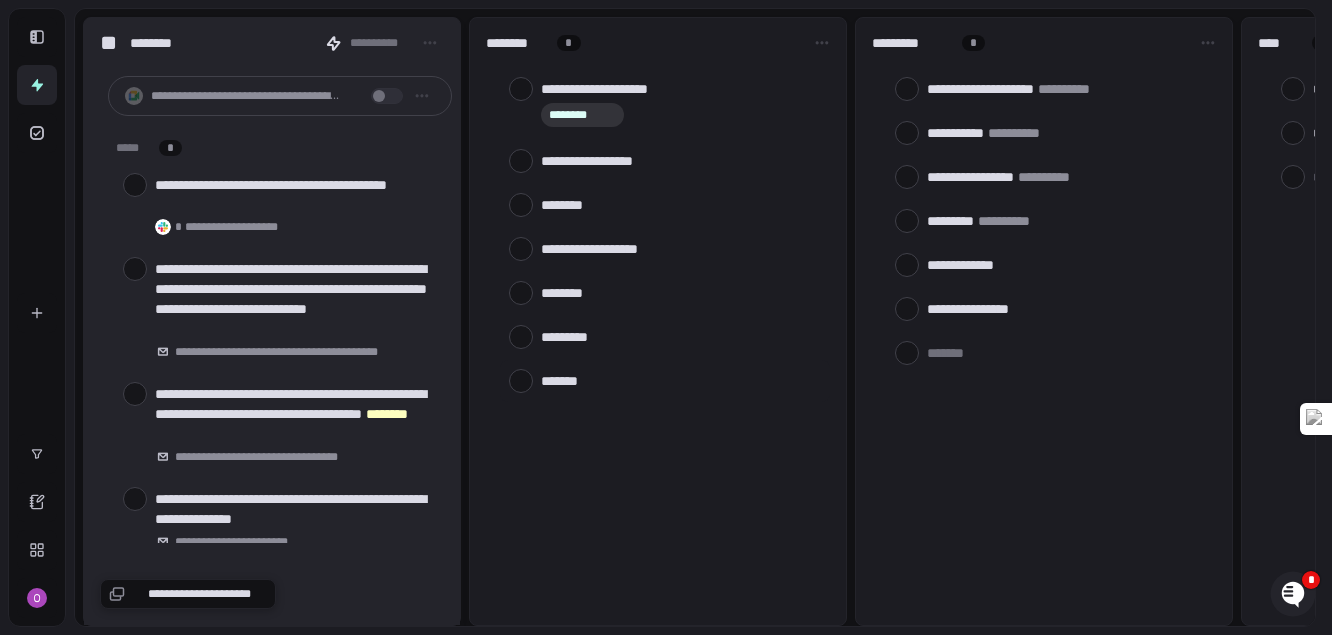 type on "*" 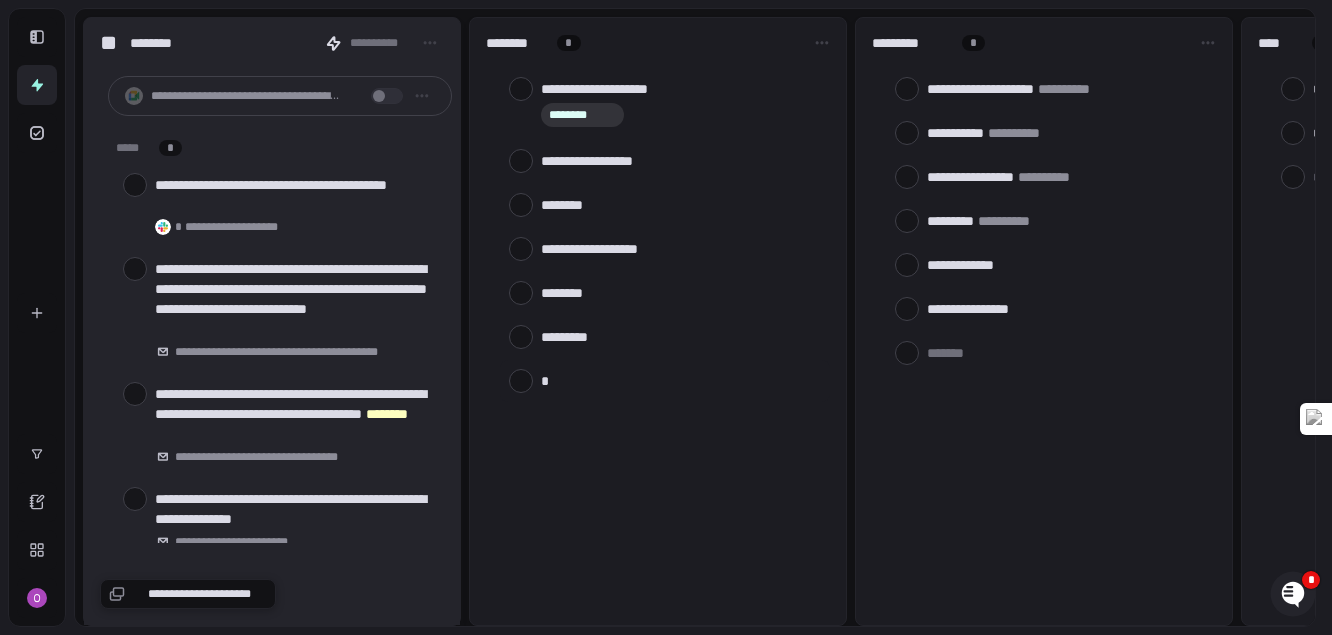 type on "**" 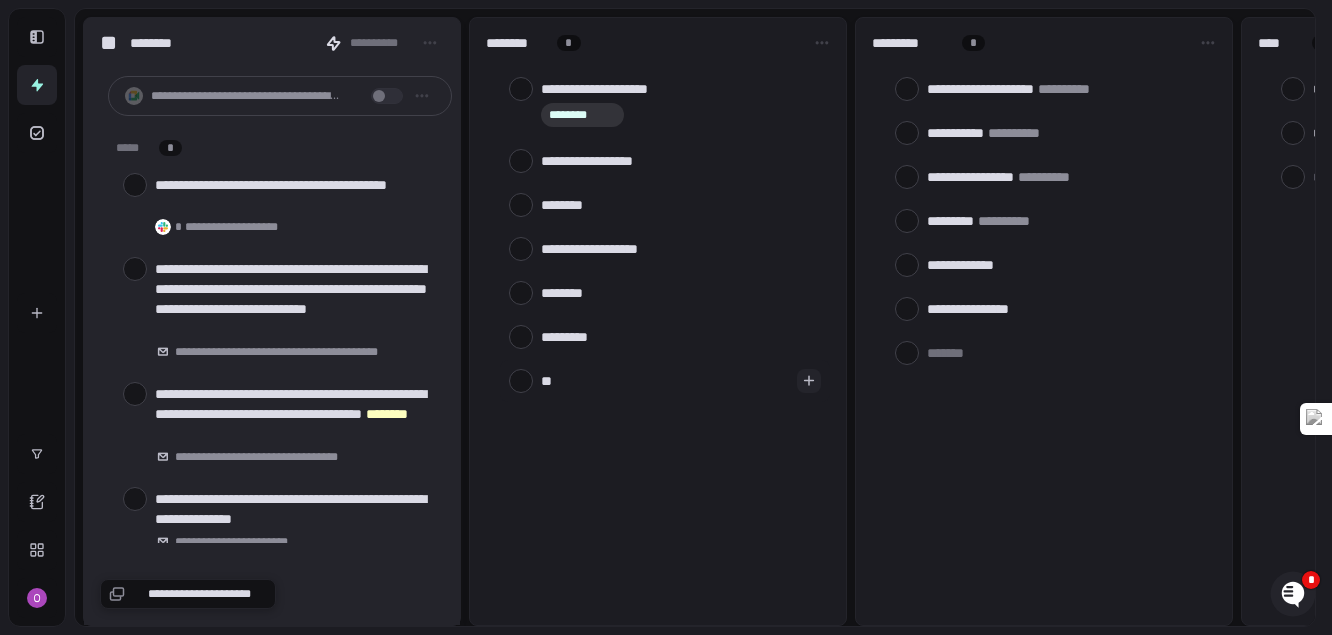 type on "***" 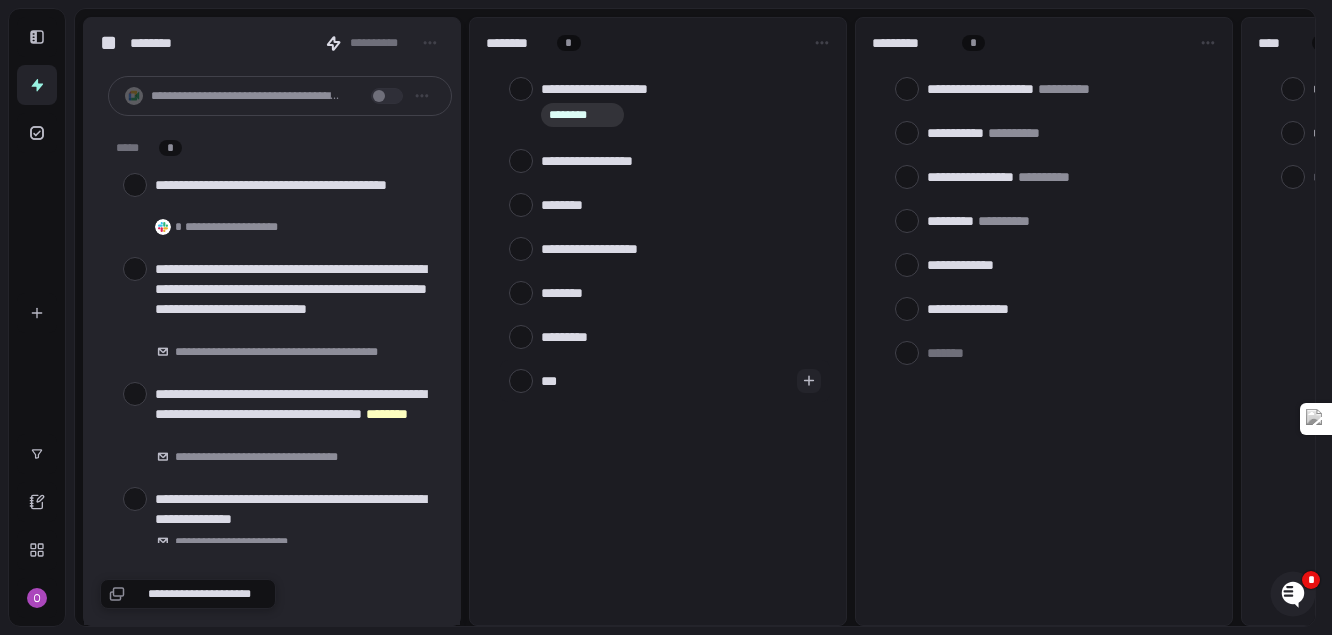 type on "****" 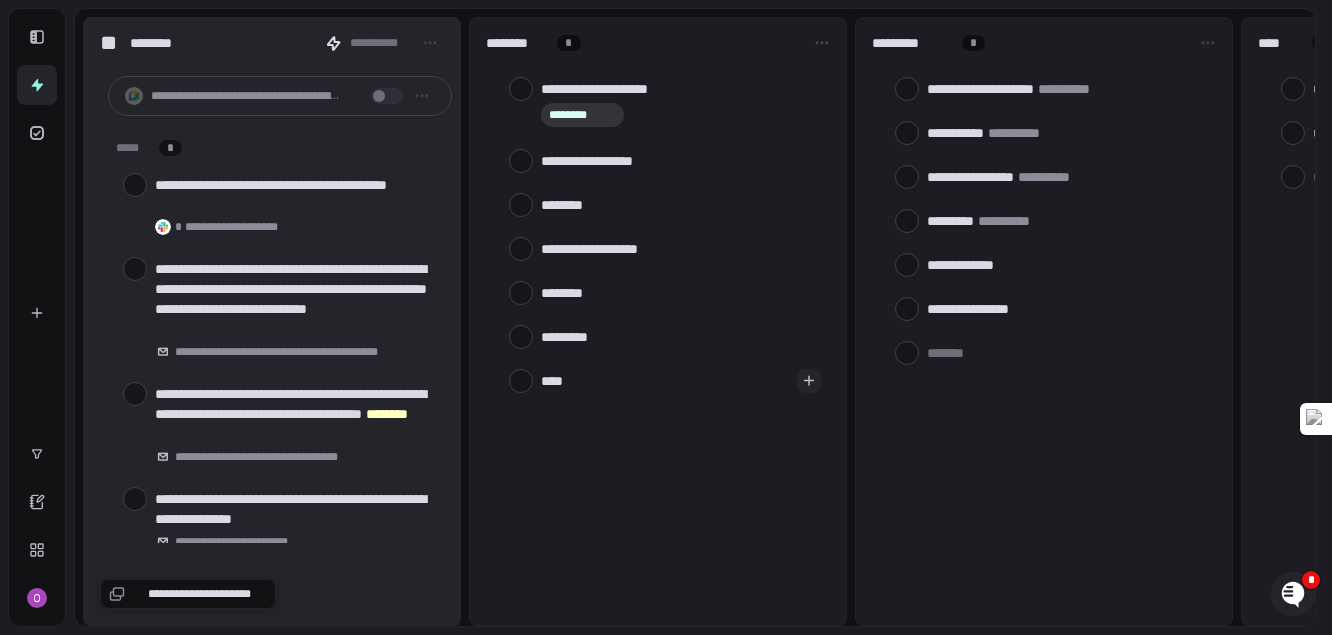 type on "****" 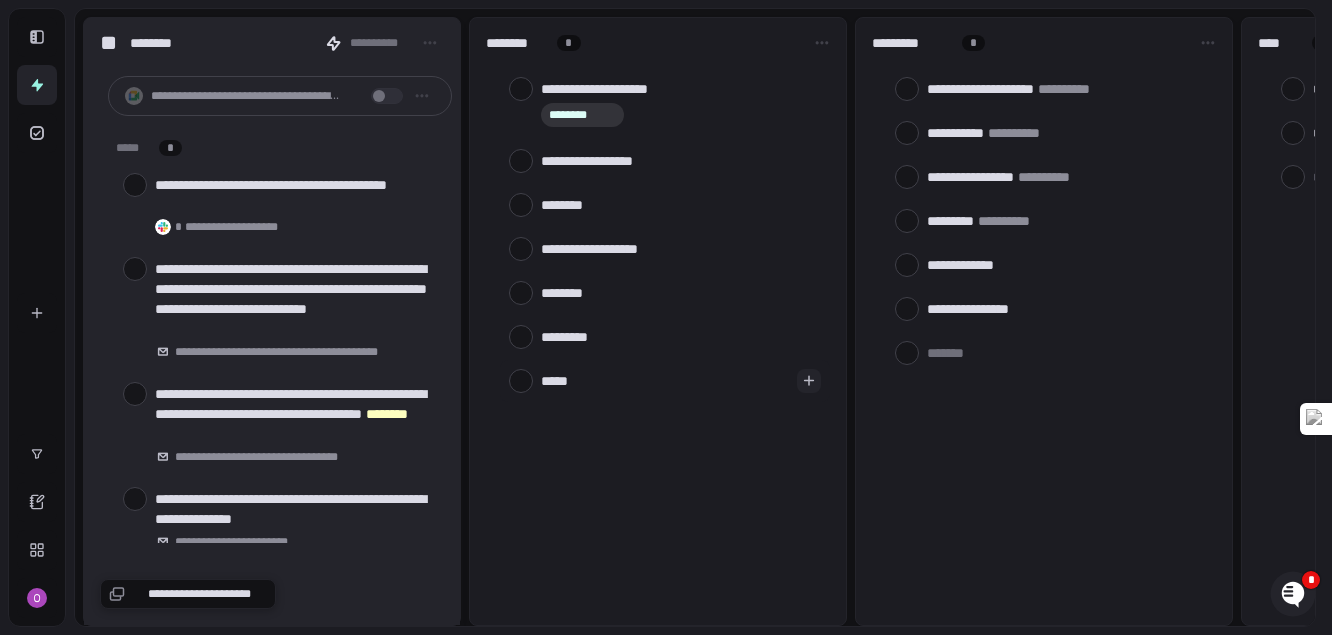 type on "******" 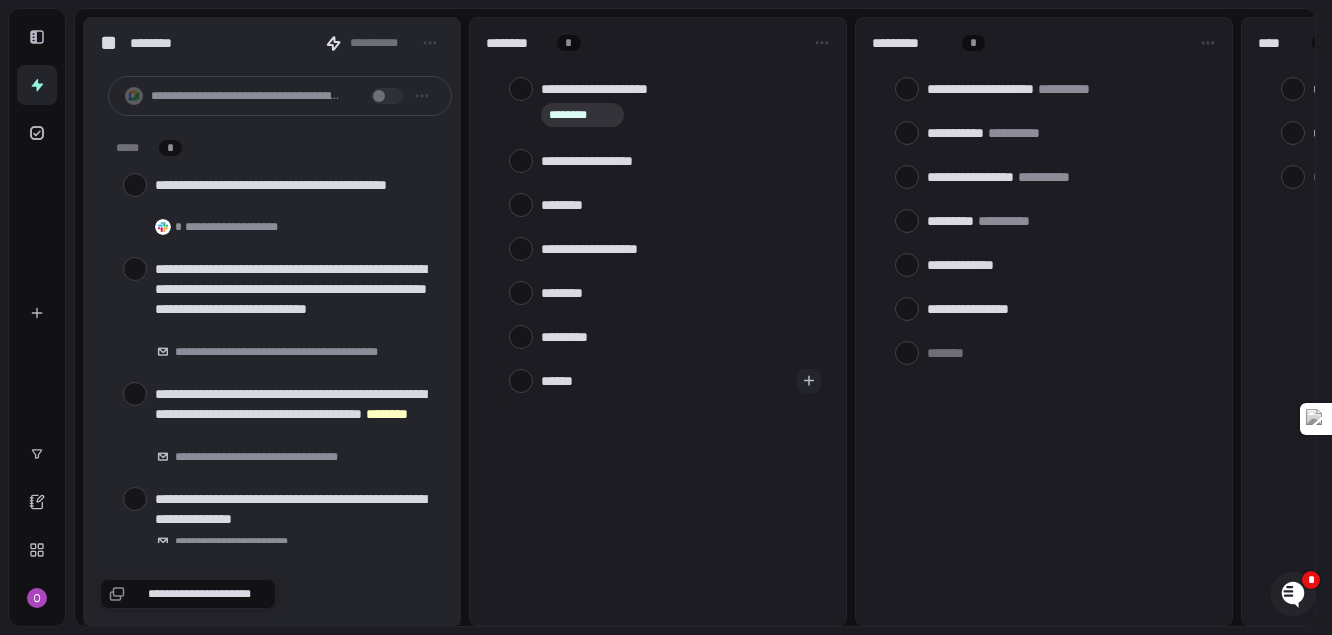 type on "*******" 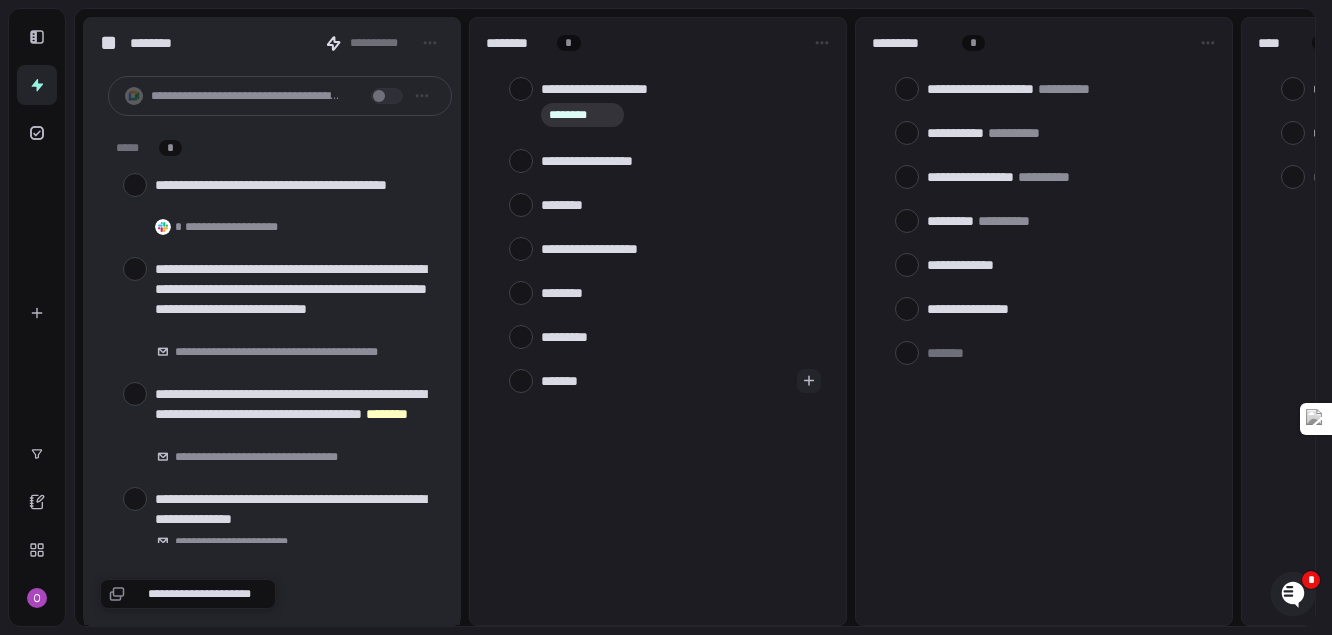 type on "********" 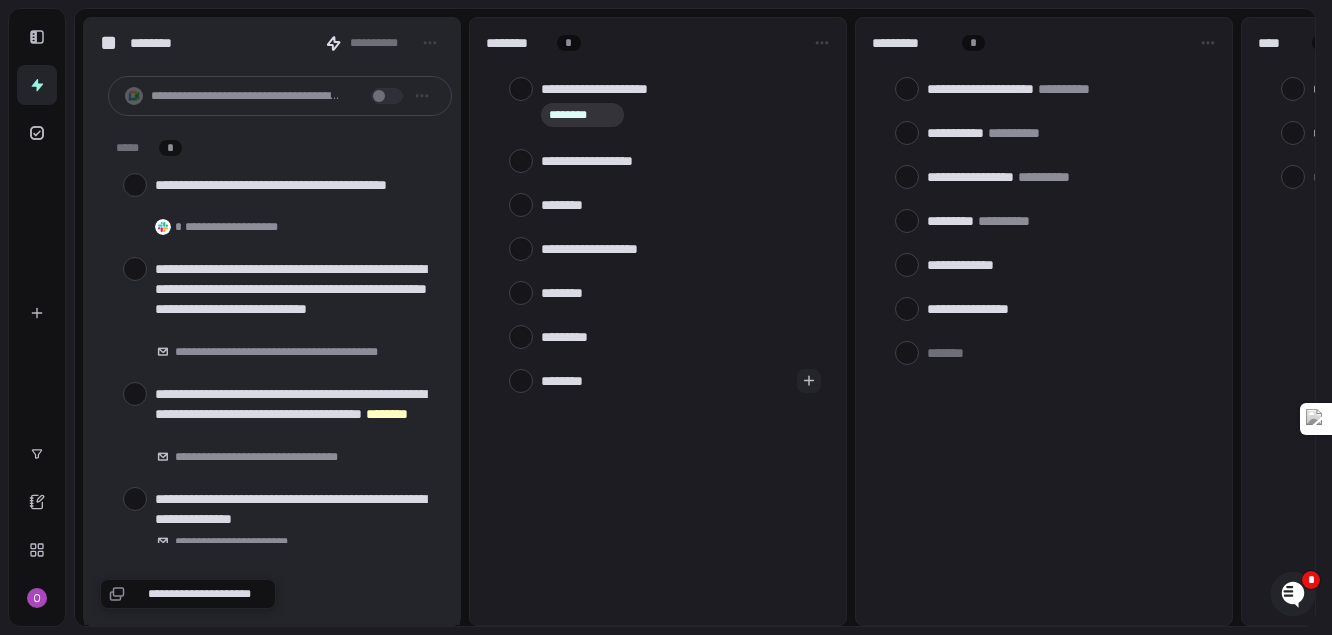 type on "*********" 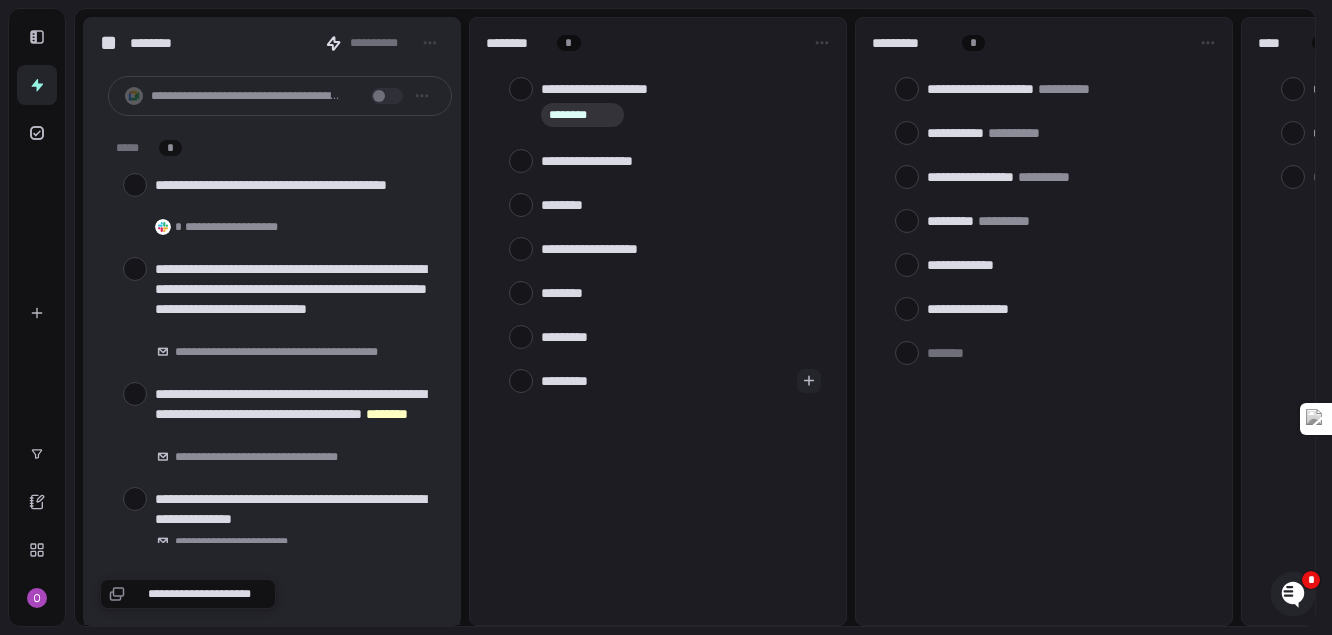 type on "*********" 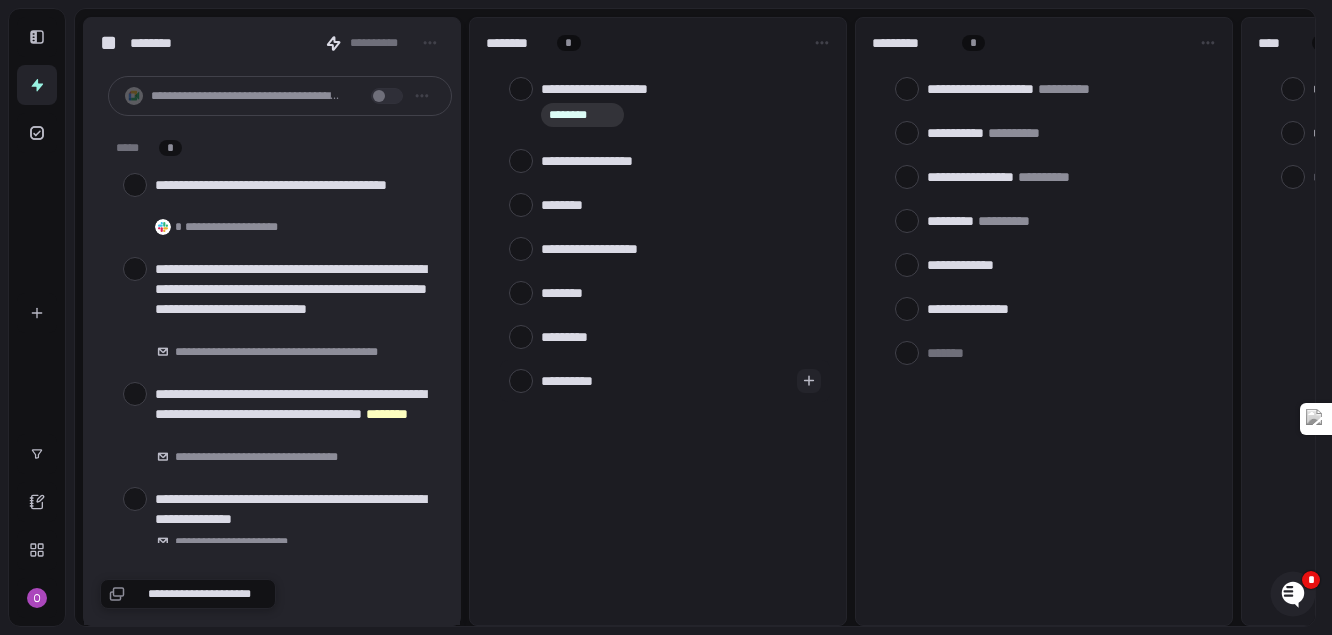 type on "*" 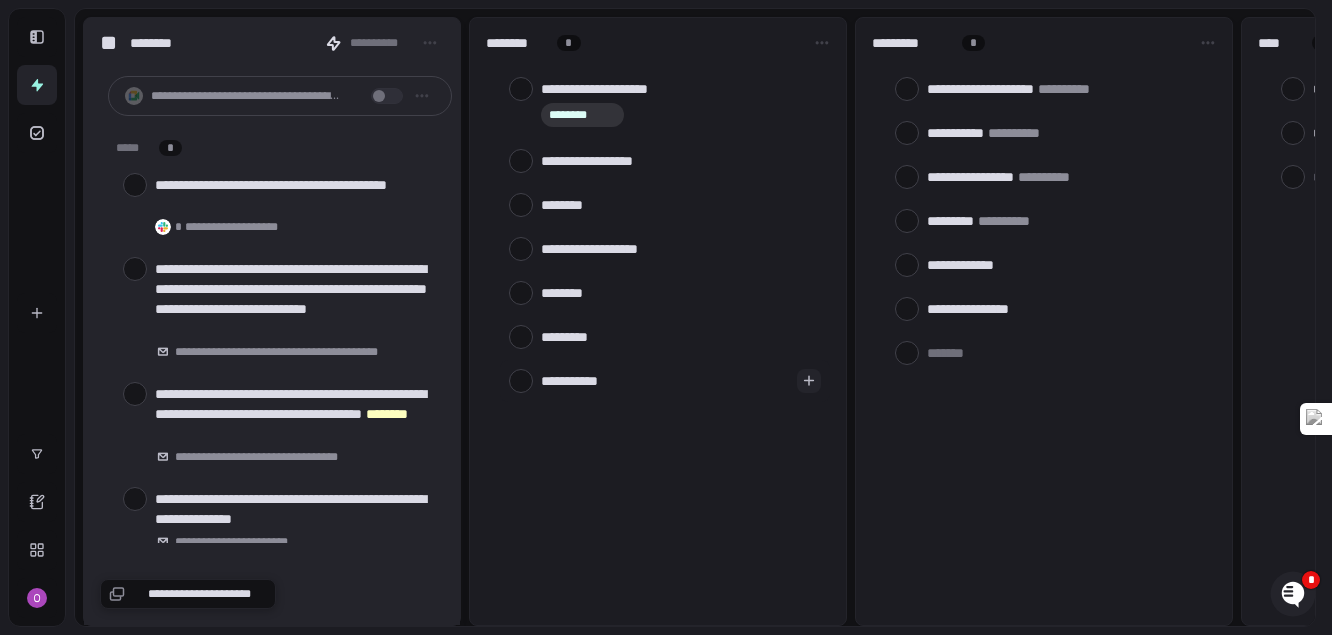 type on "**********" 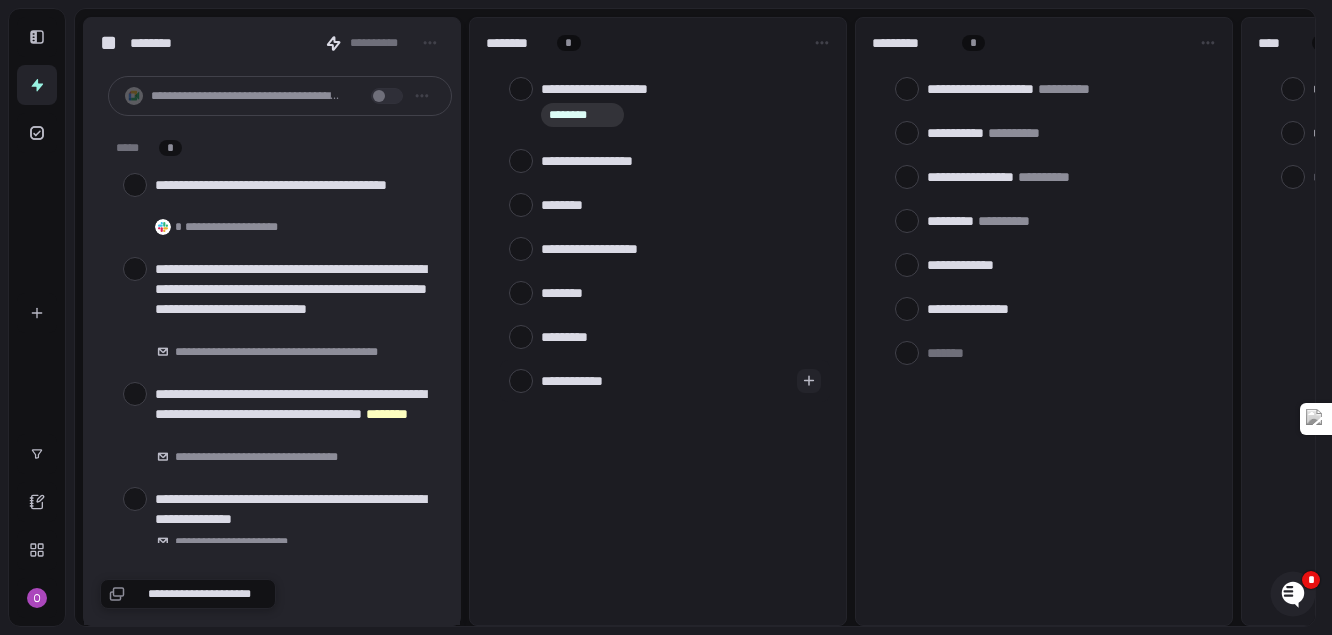type on "**********" 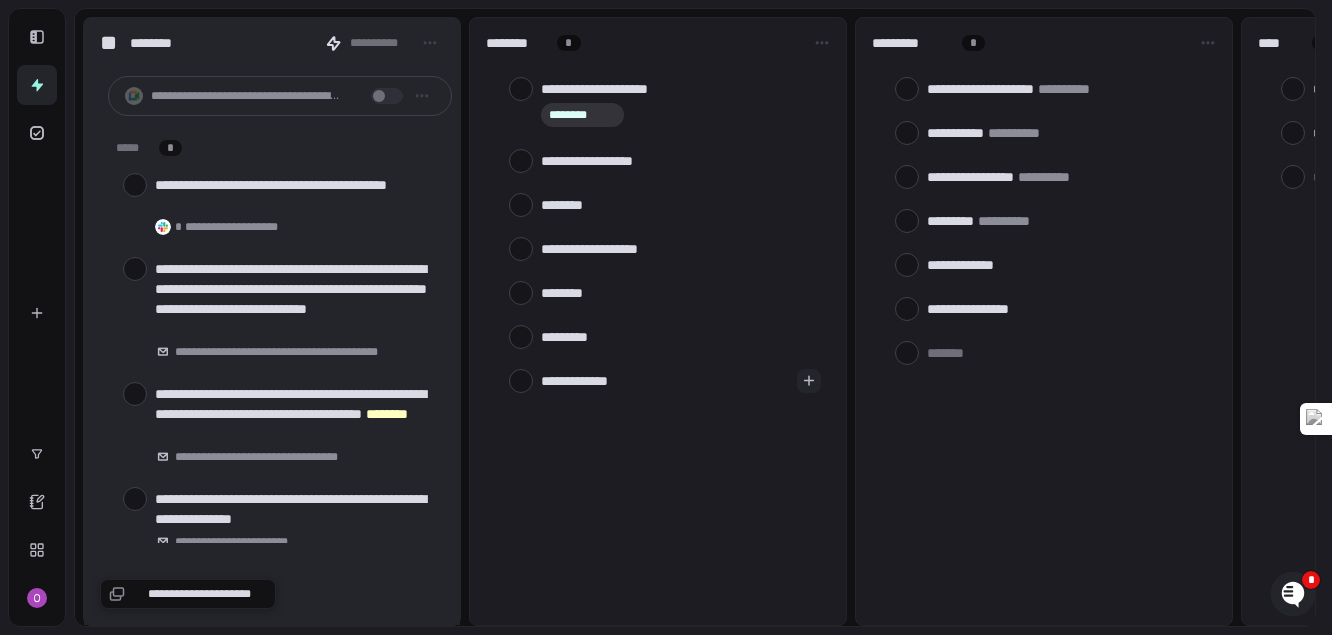 type on "**********" 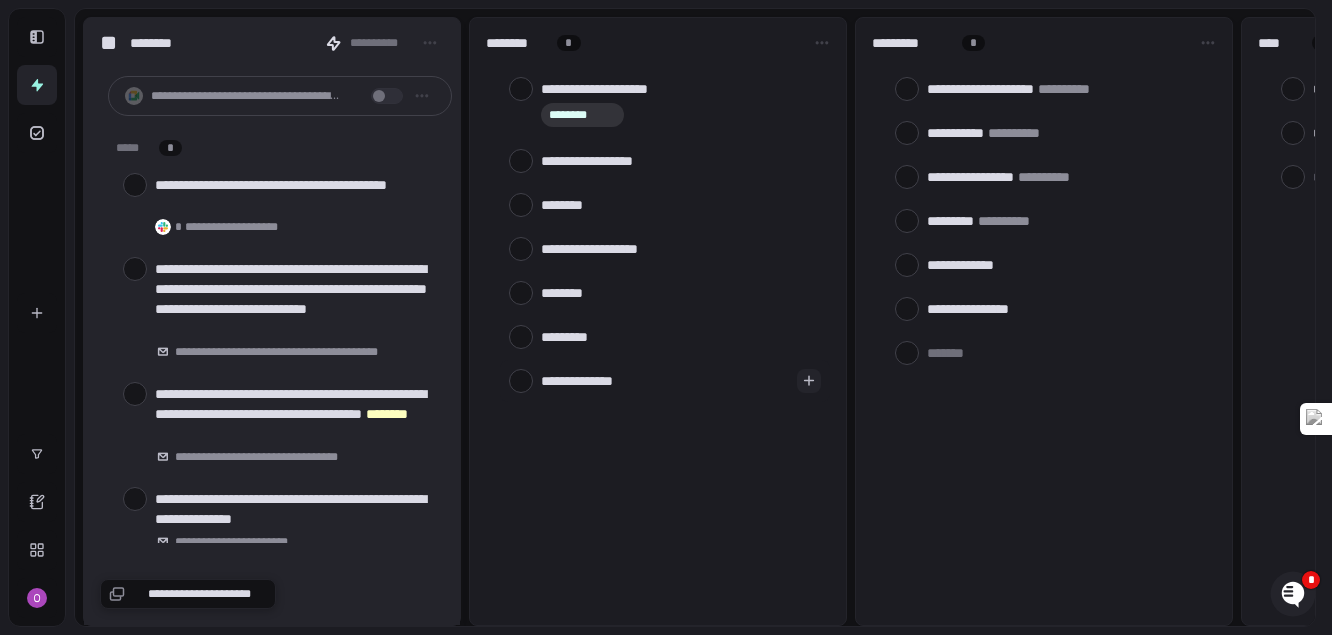 type on "**********" 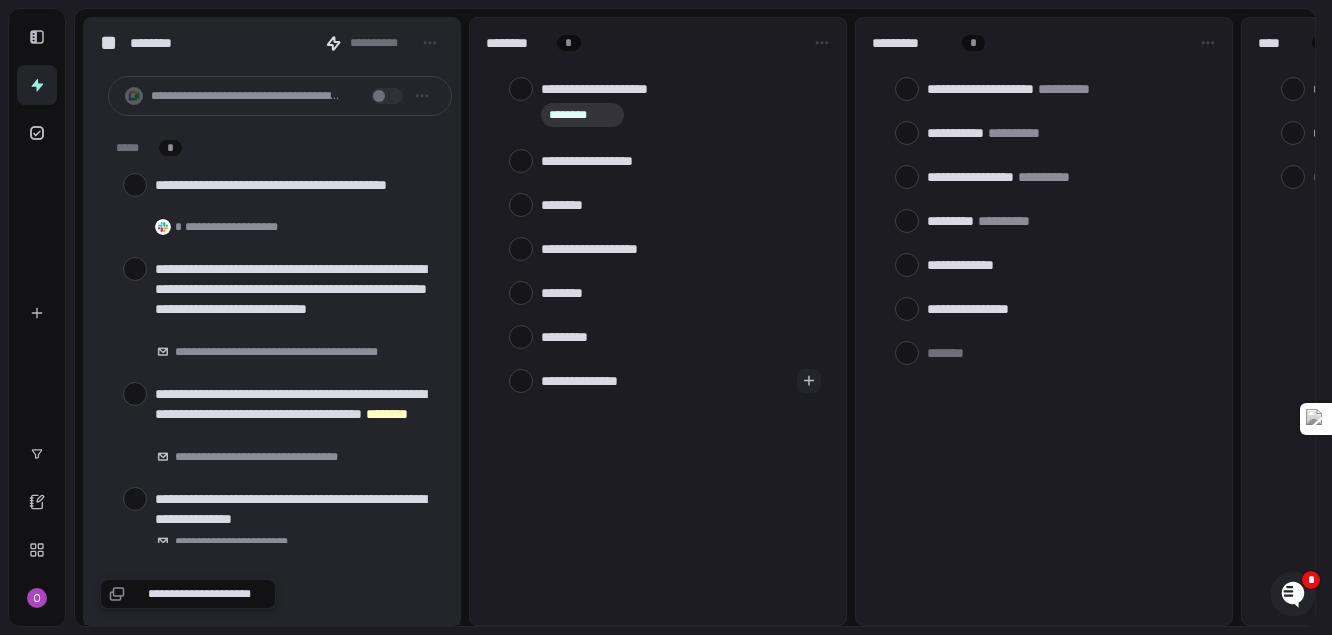 type on "**********" 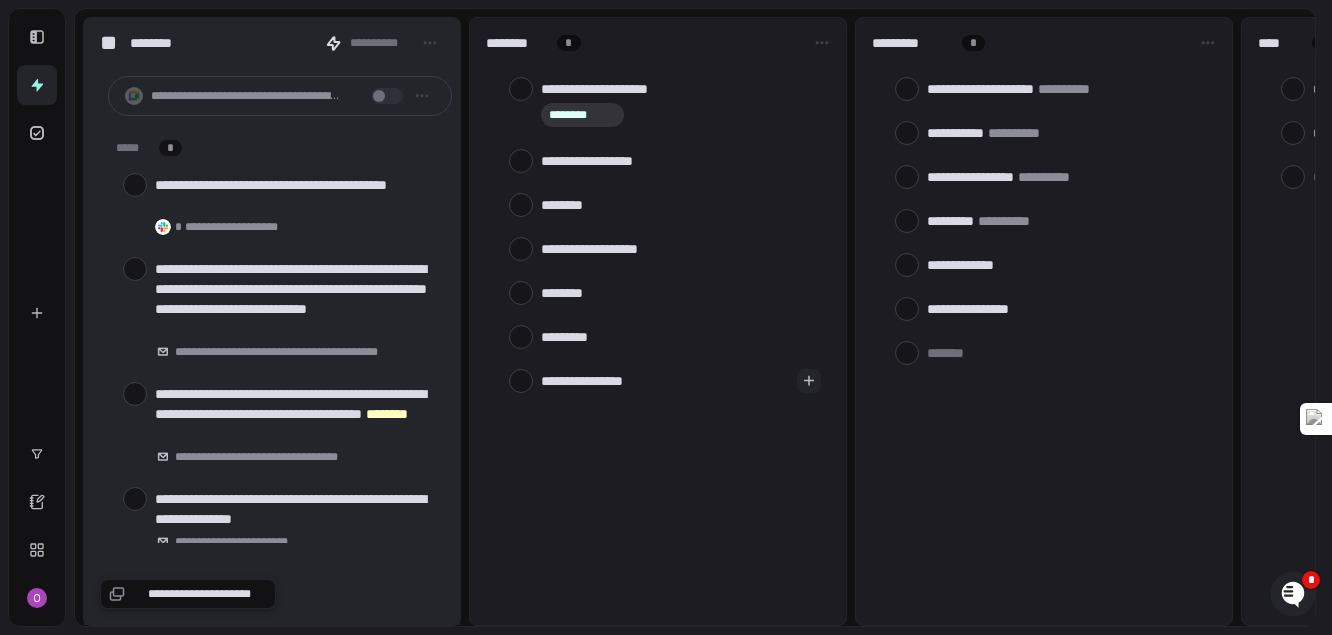 type on "**********" 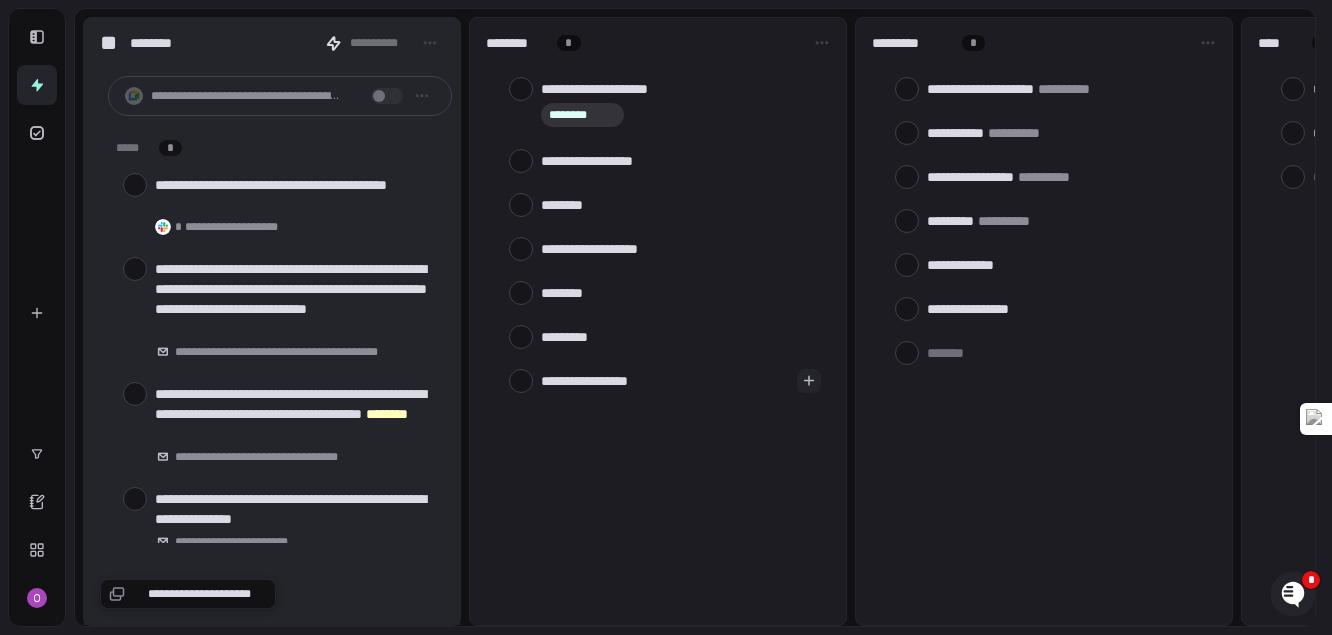type on "**********" 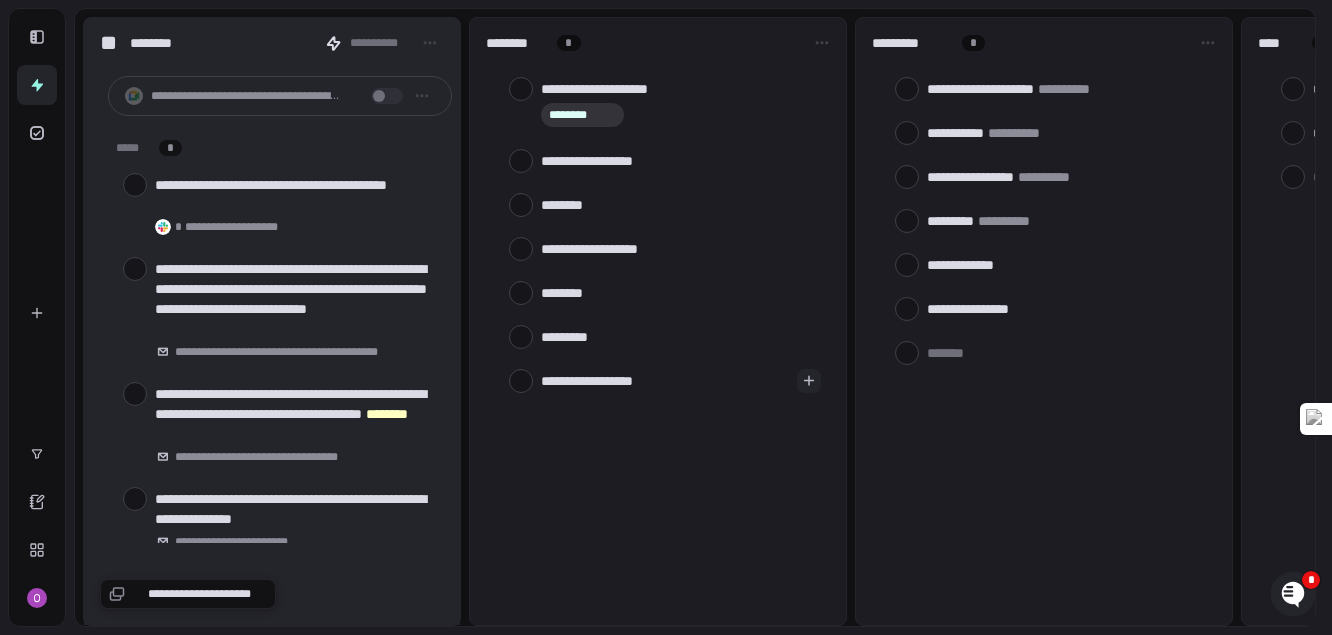 type on "**********" 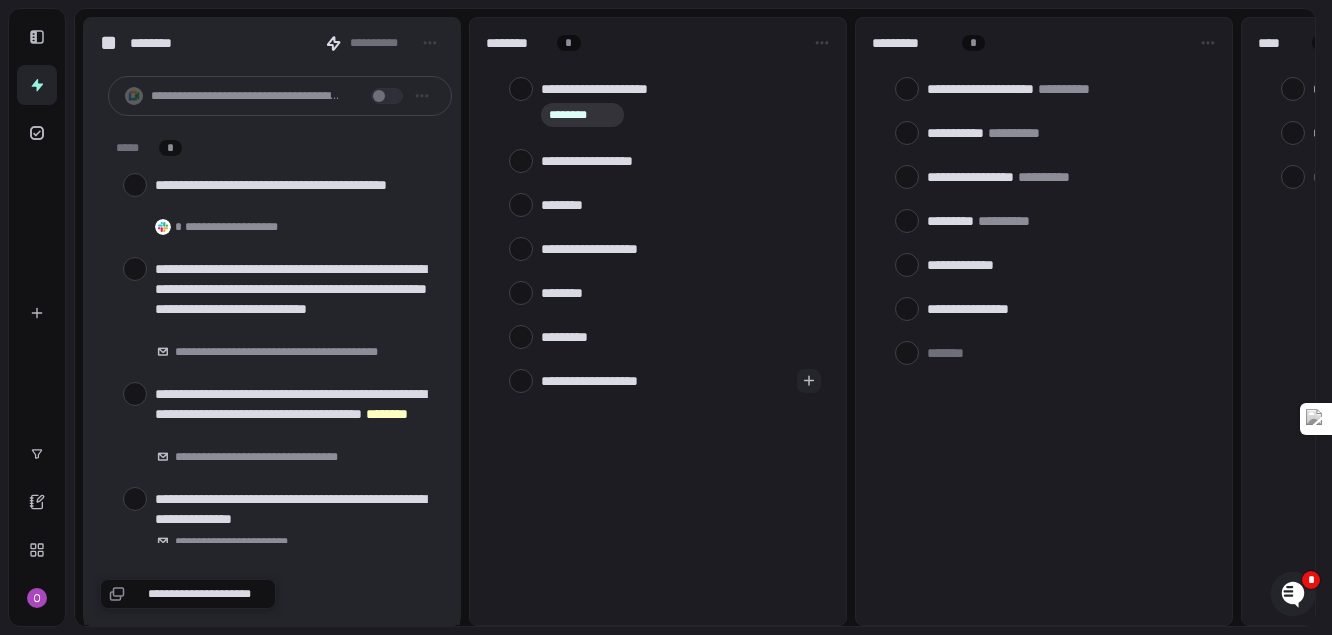 type on "**********" 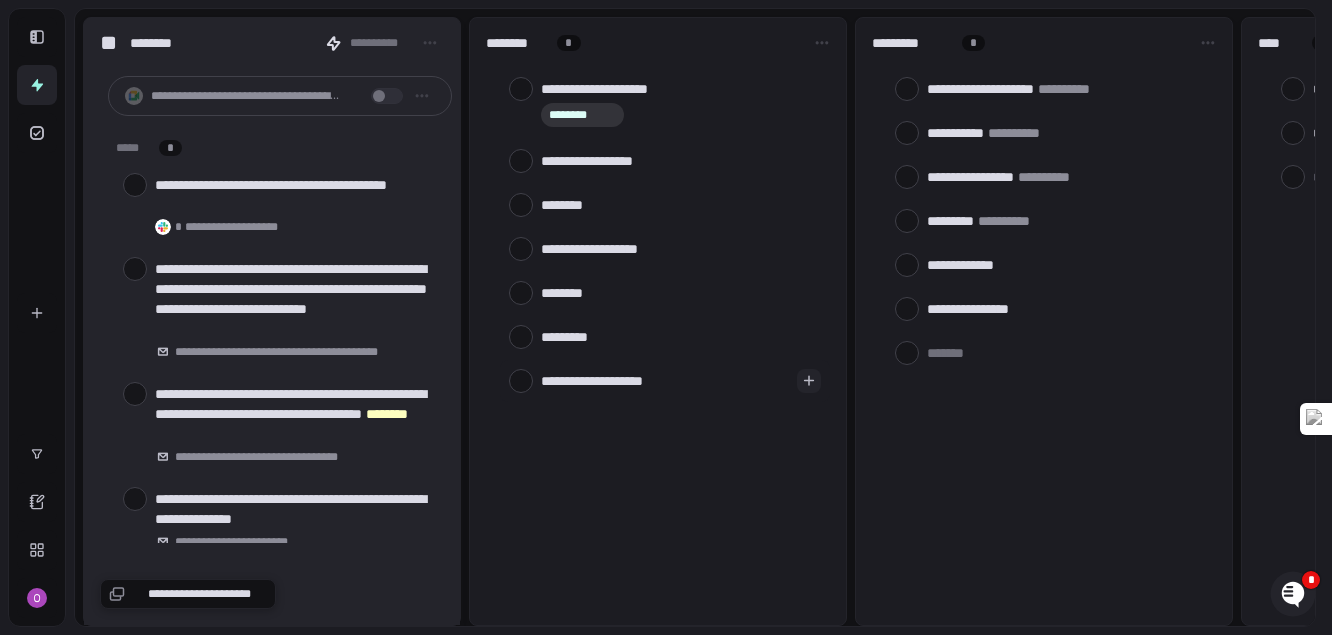 type on "**********" 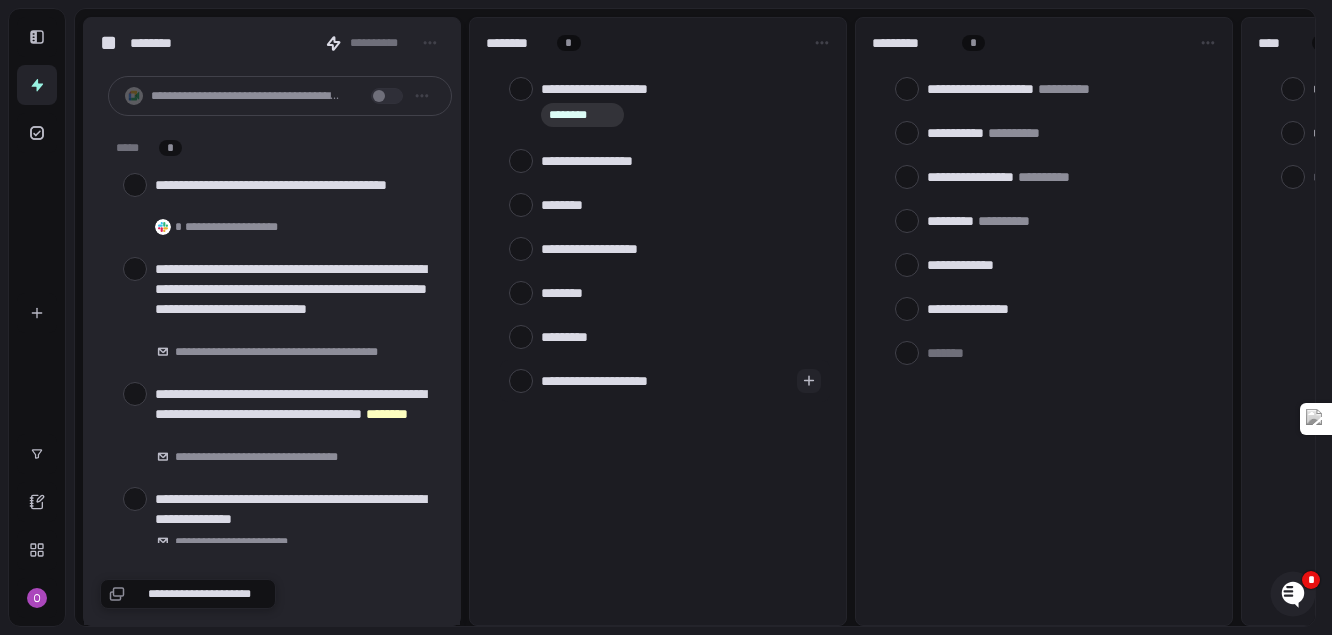 type on "**********" 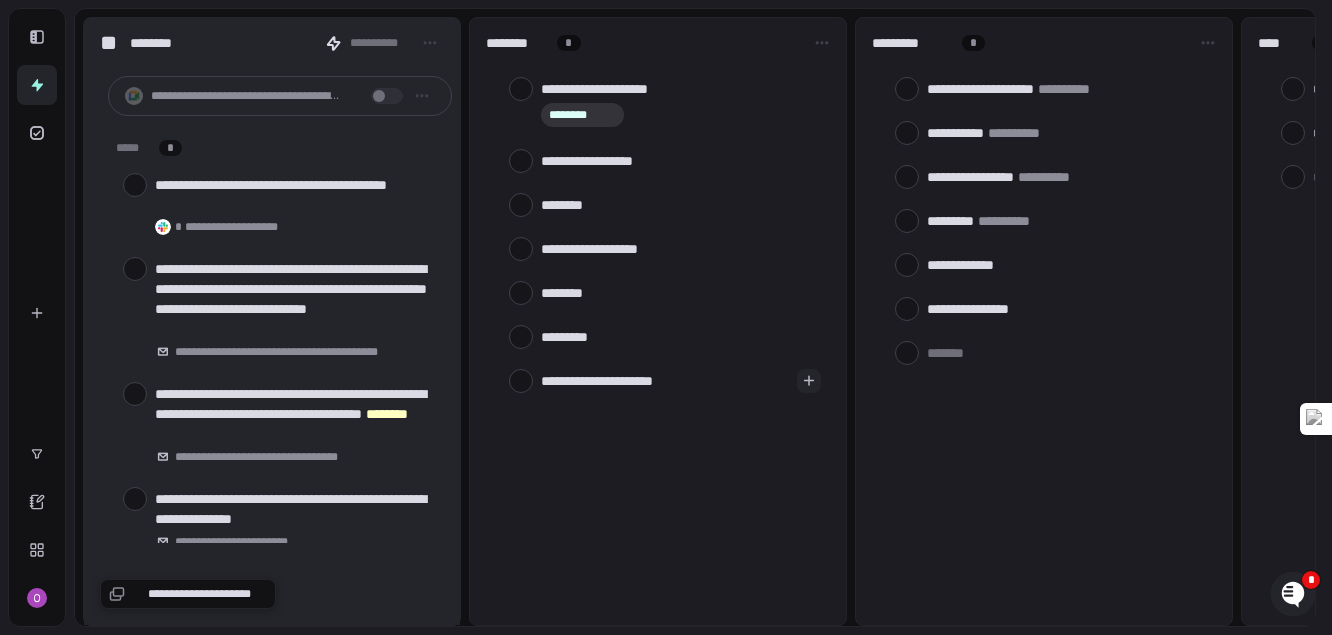 type on "**********" 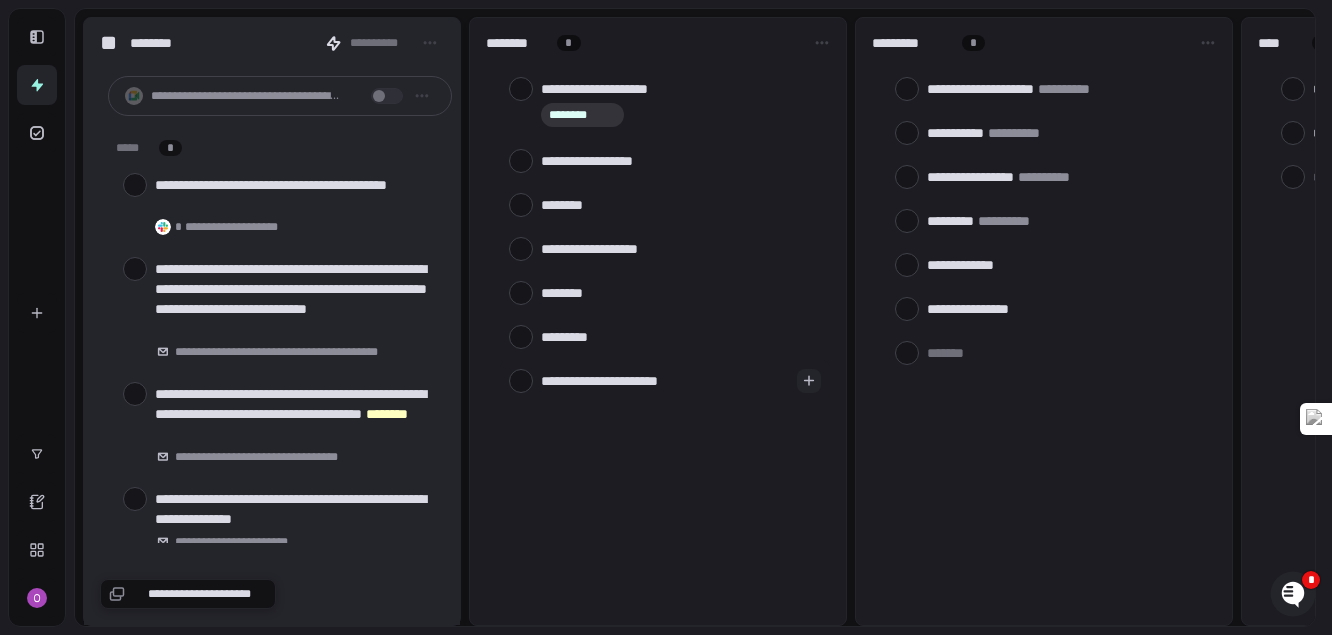 type on "**********" 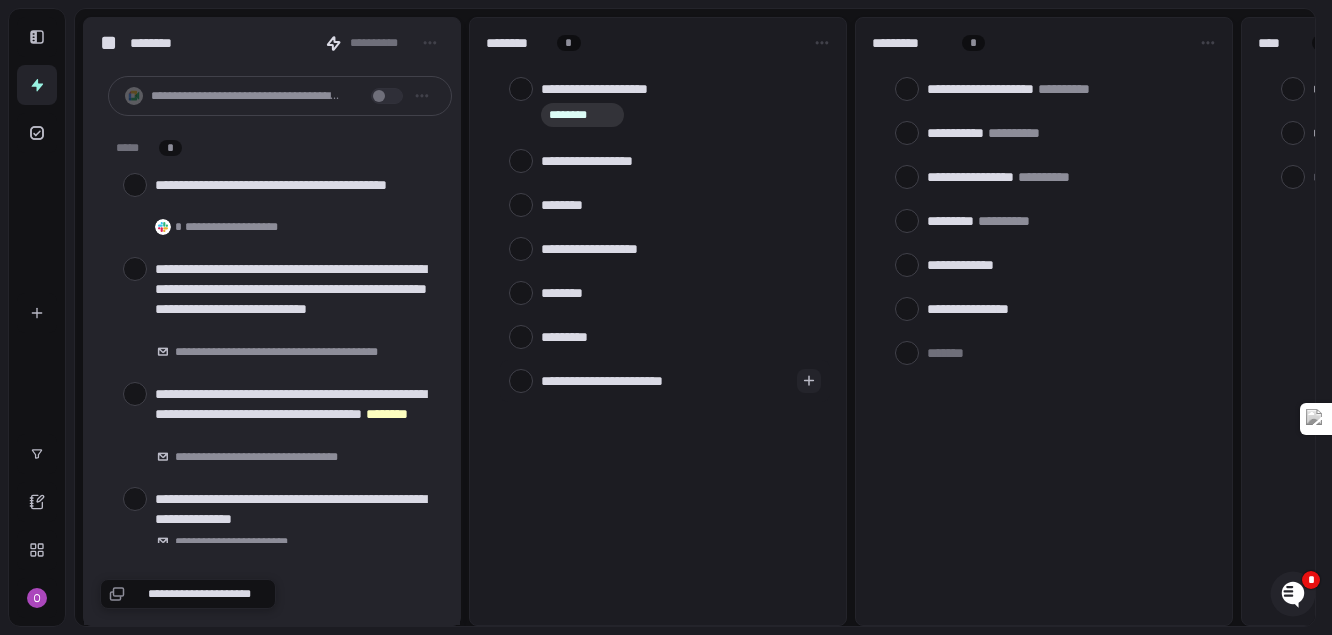 type on "**********" 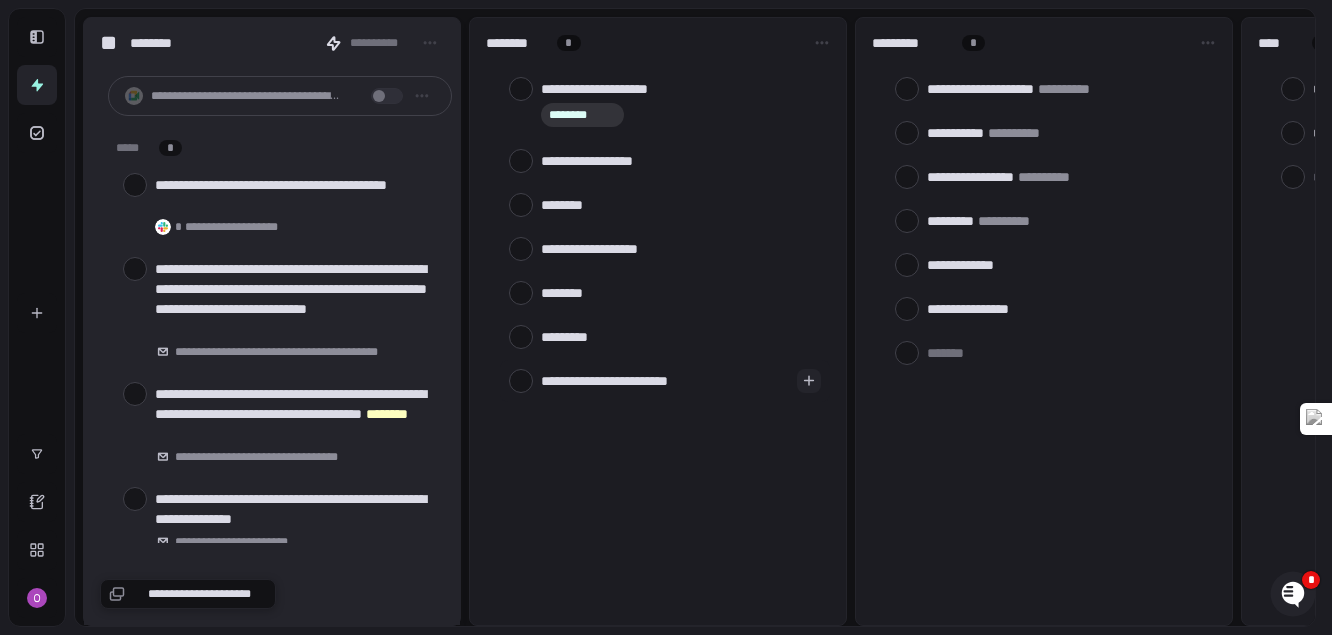 type on "**********" 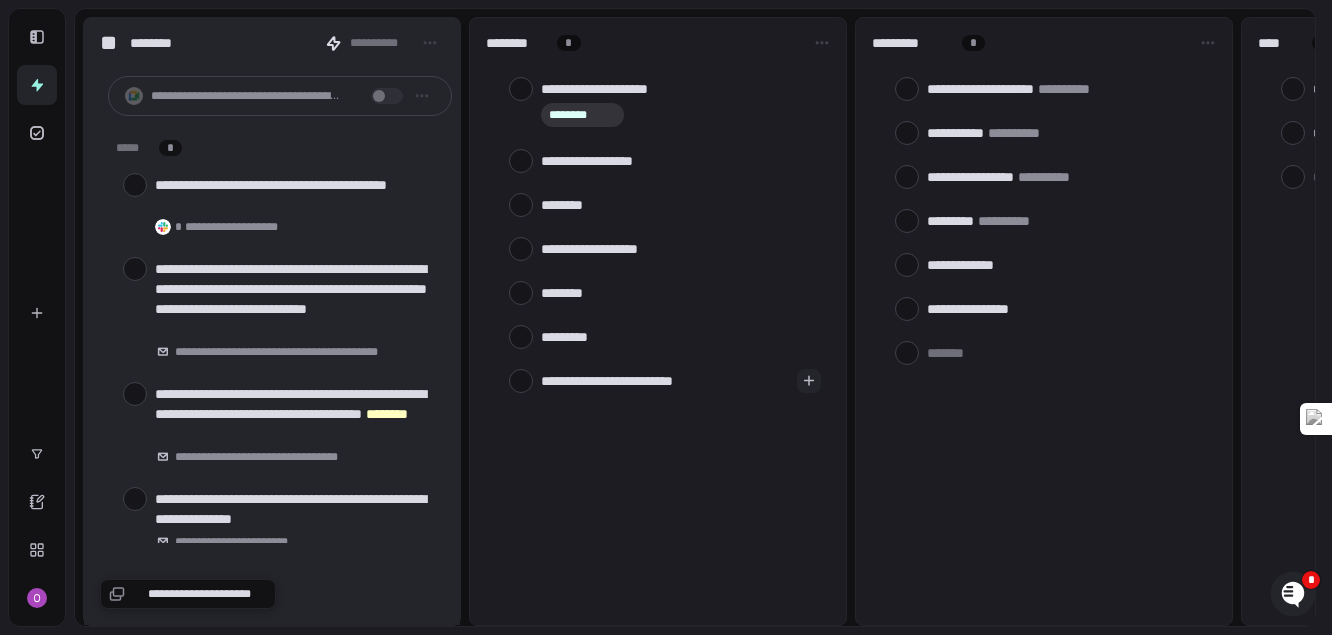 type on "**********" 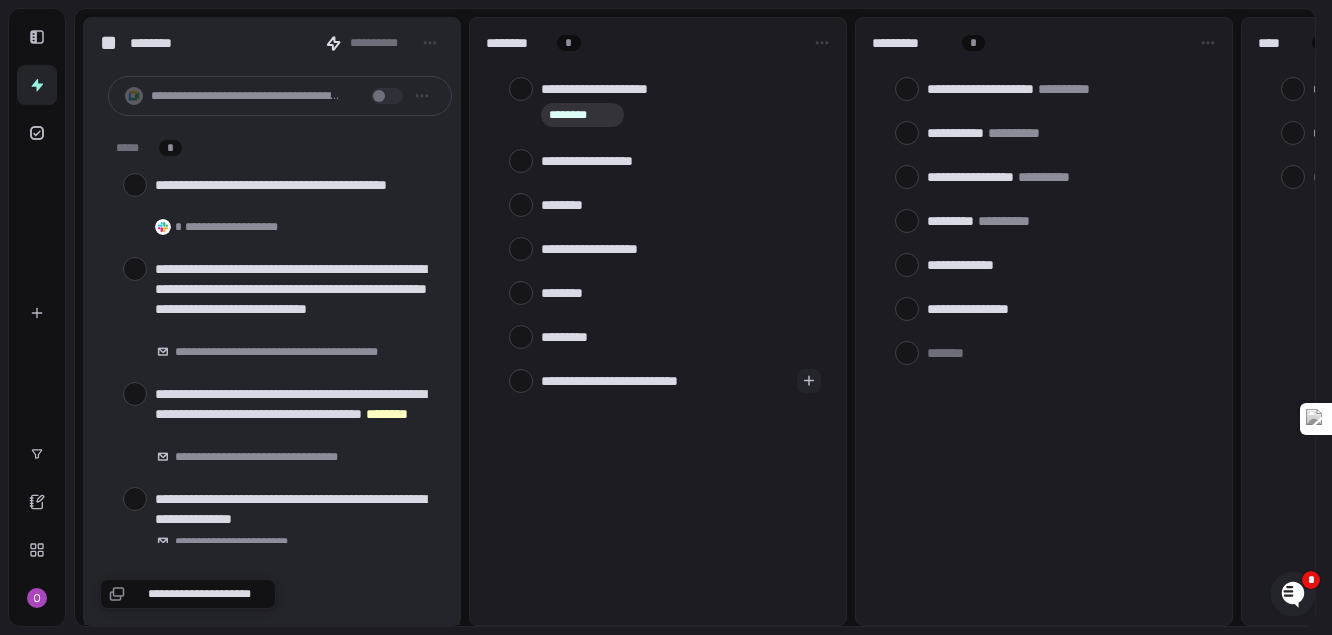 type 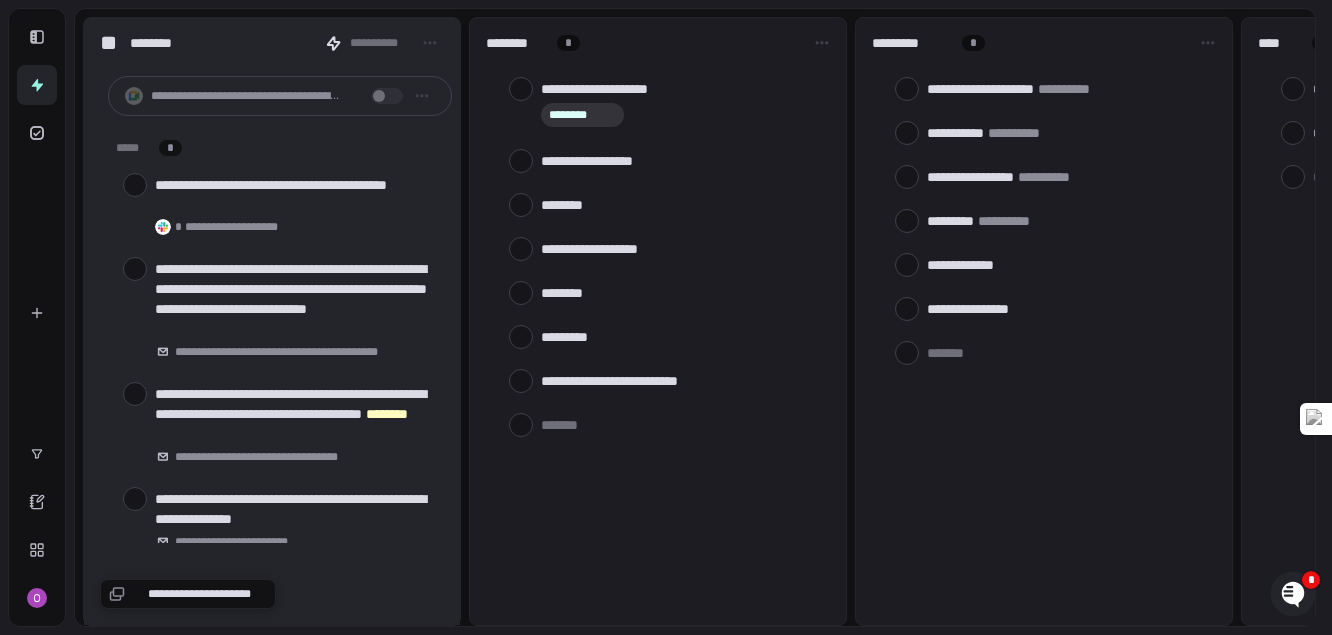 type on "*" 